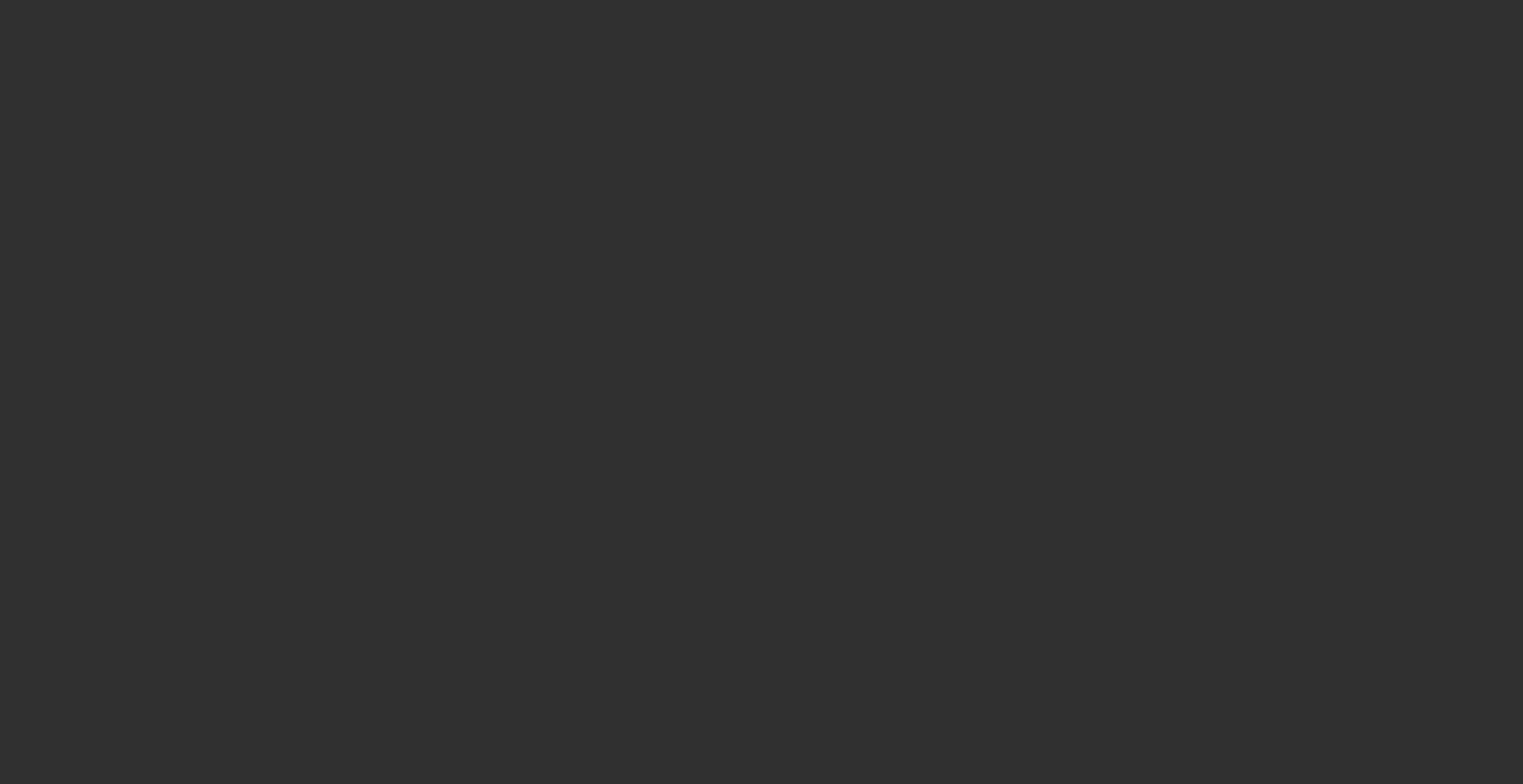 scroll, scrollTop: 0, scrollLeft: 0, axis: both 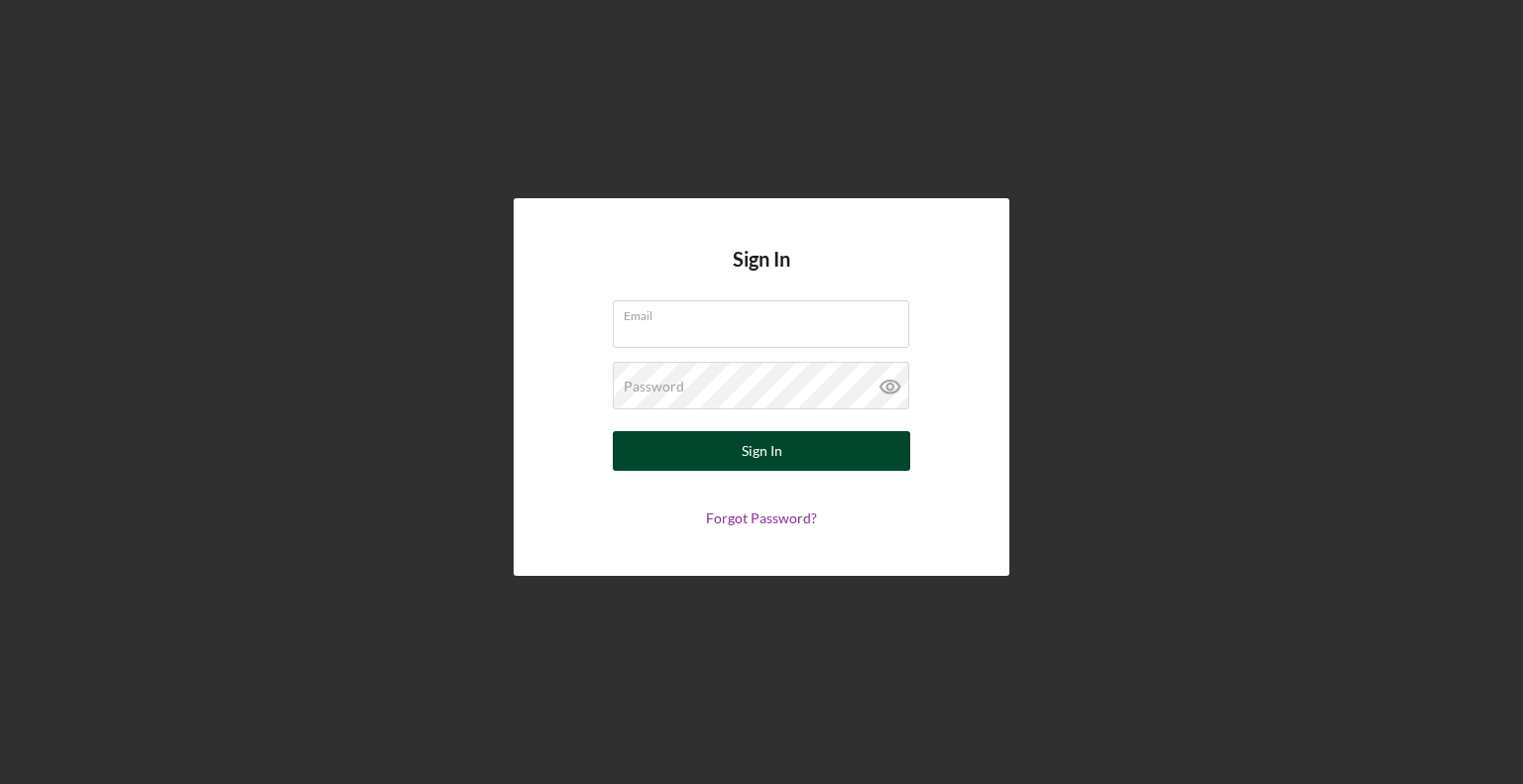 type on "[EMAIL]" 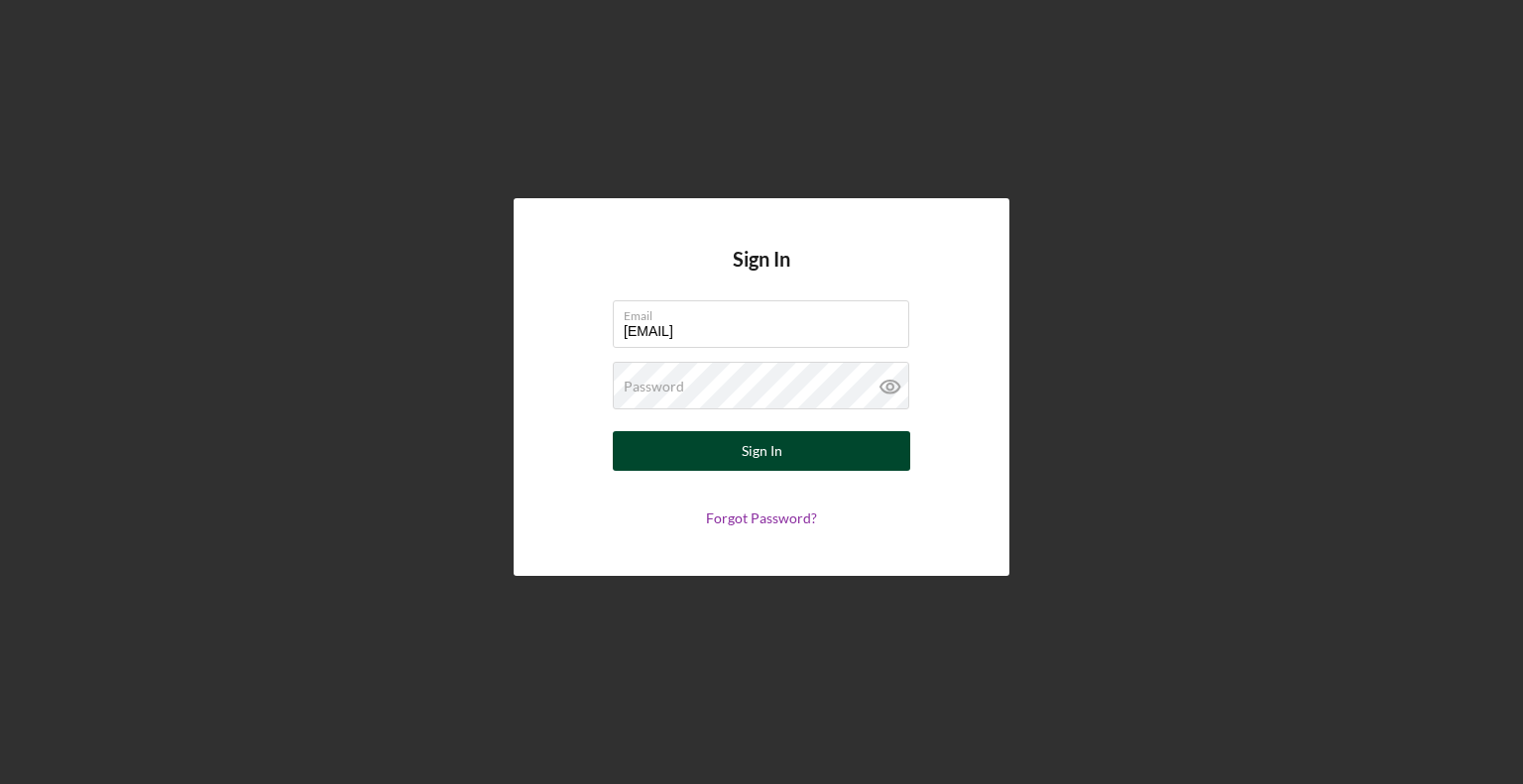 click on "Sign In" at bounding box center [762, 451] 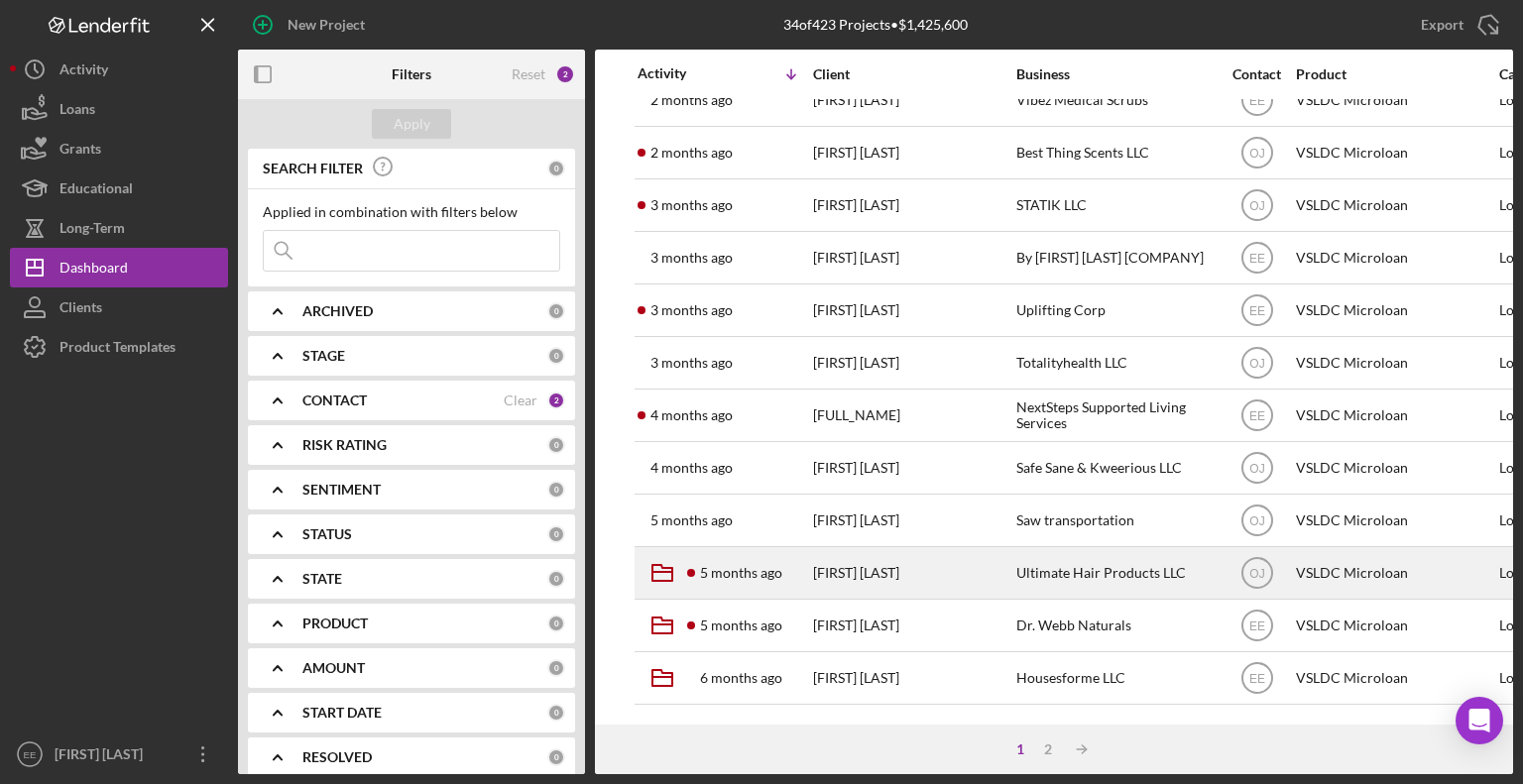 scroll, scrollTop: 718, scrollLeft: 0, axis: vertical 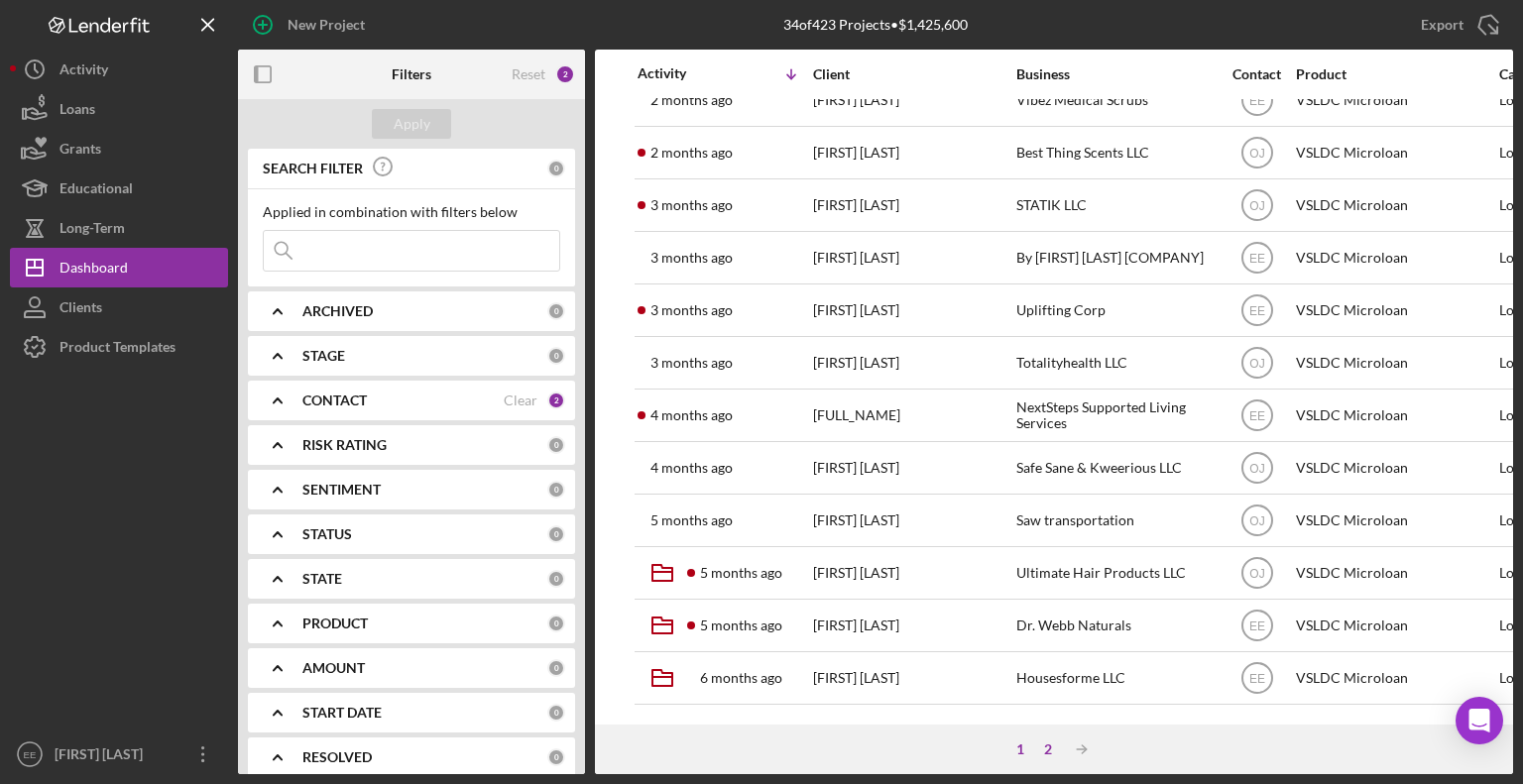 click on "2" at bounding box center [1048, 749] 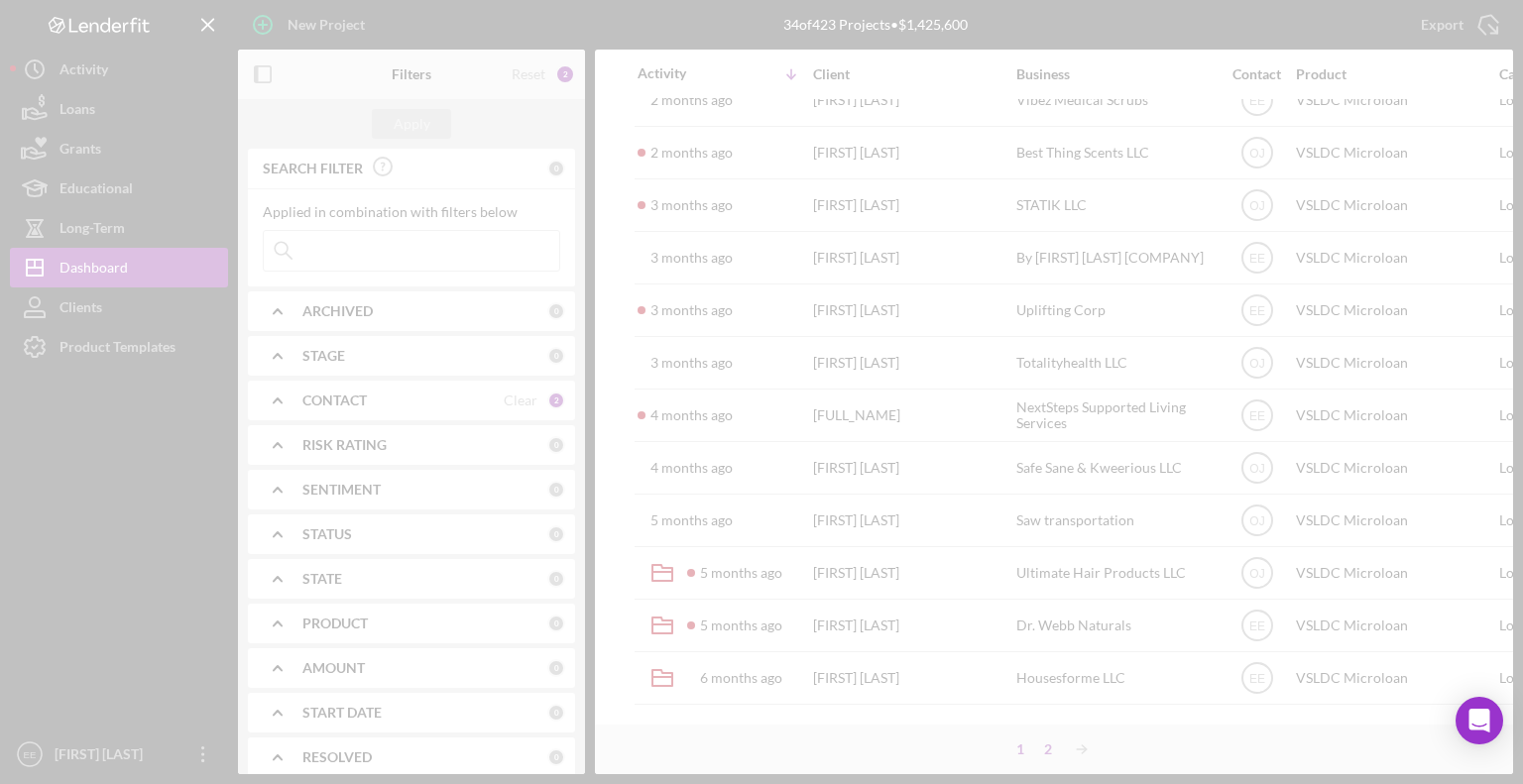 scroll, scrollTop: 0, scrollLeft: 0, axis: both 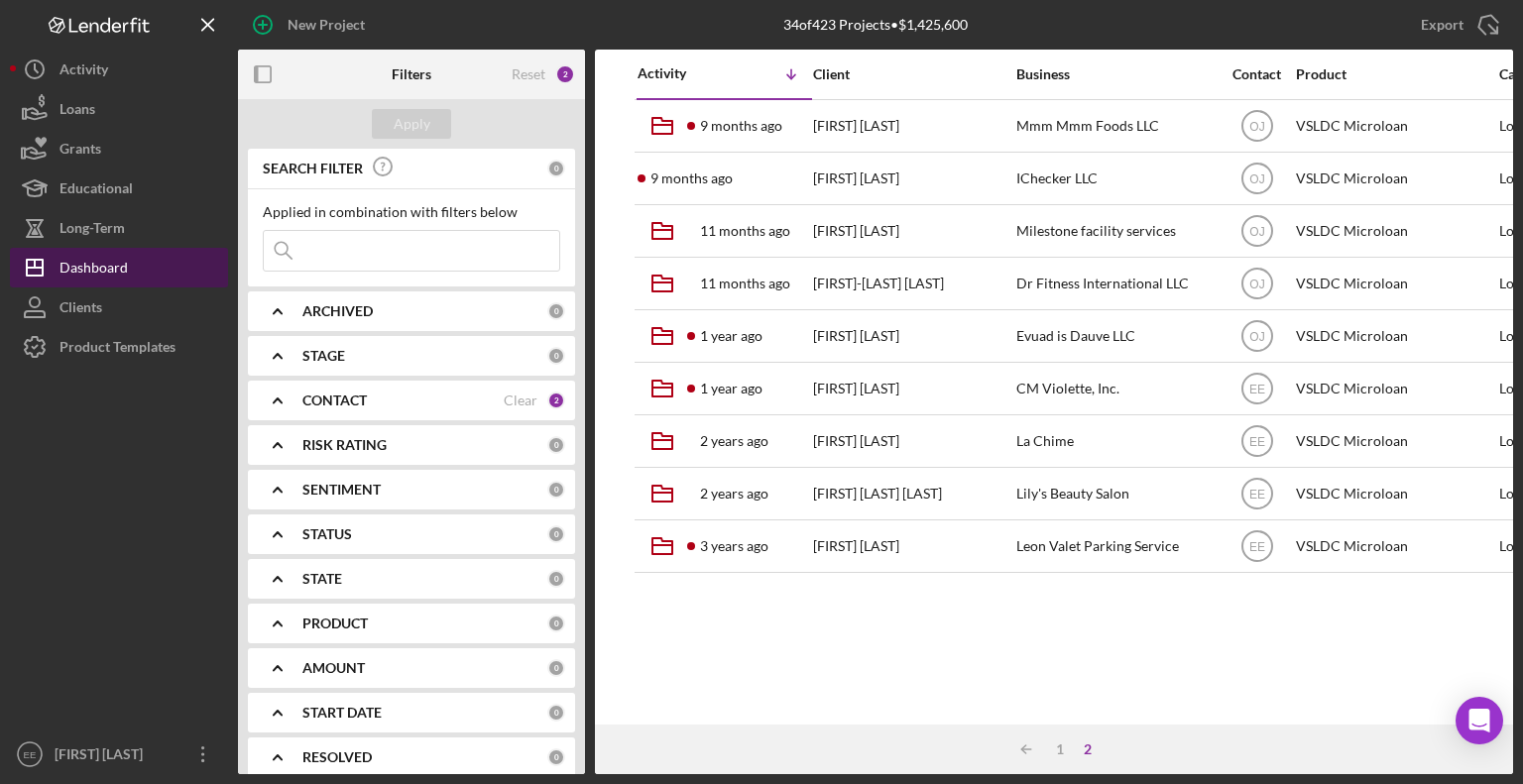 click on "Dashboard" at bounding box center (93, 270) 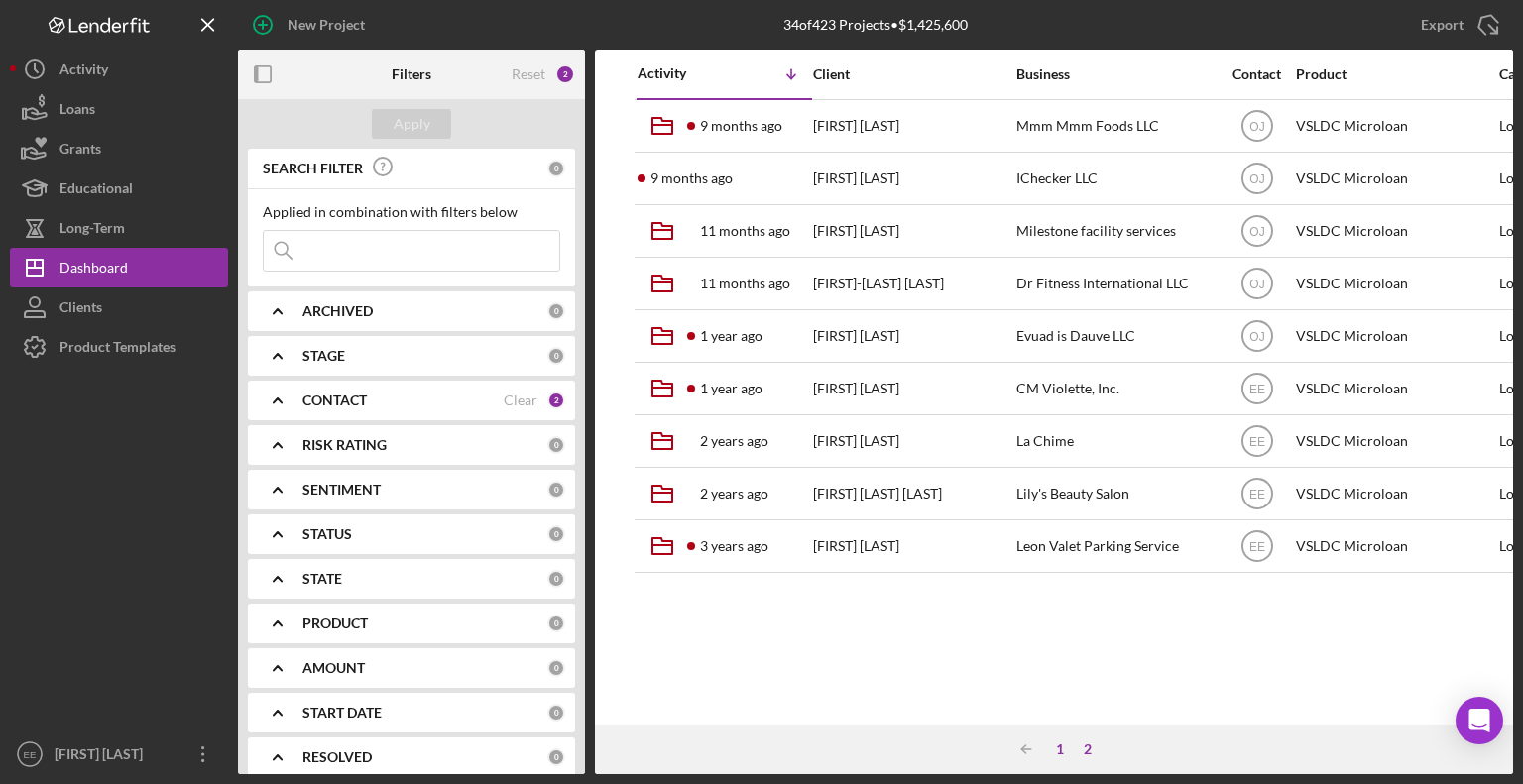 click on "1" at bounding box center [1060, 749] 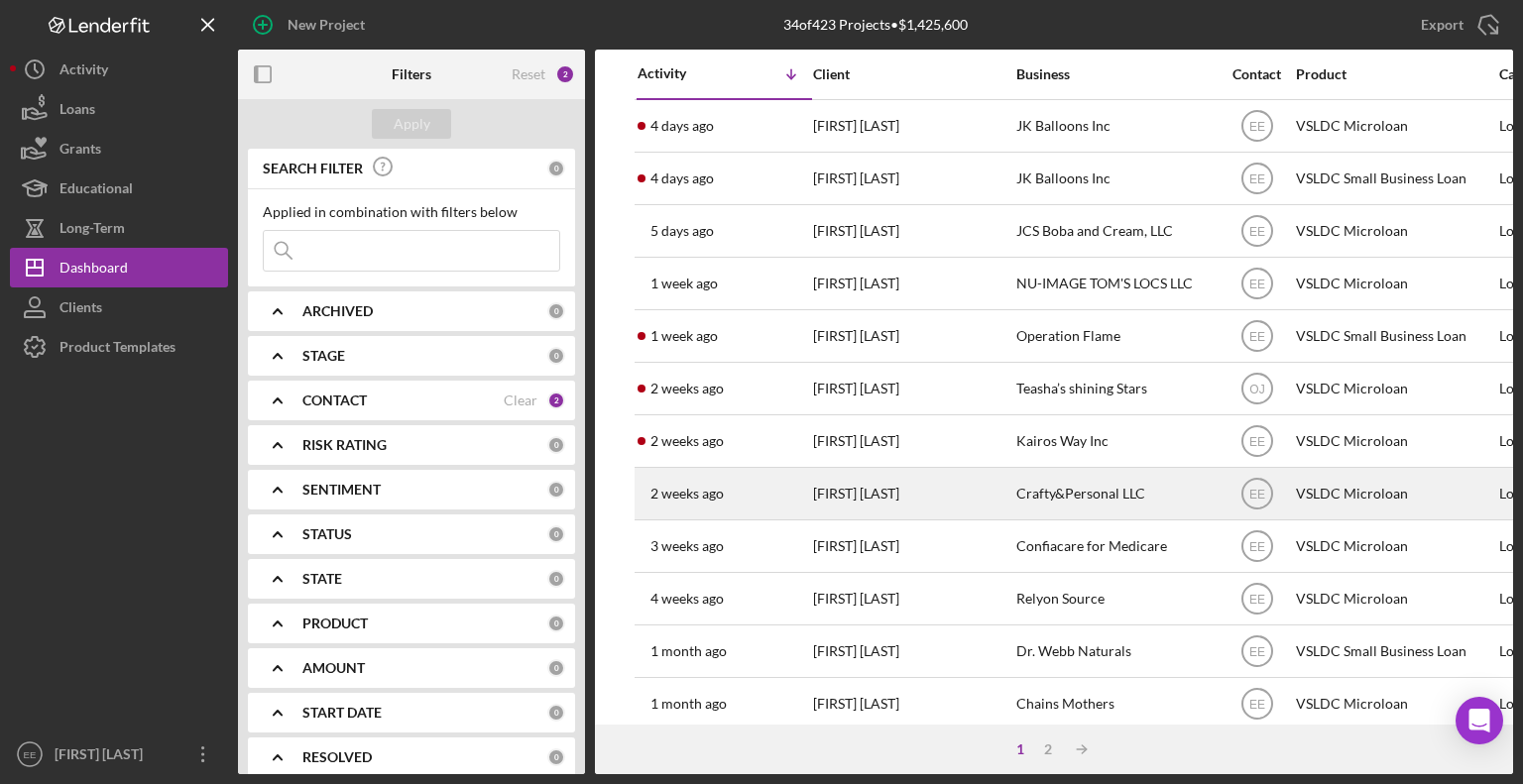 click on "[FIRST] [LAST]" at bounding box center (912, 494) 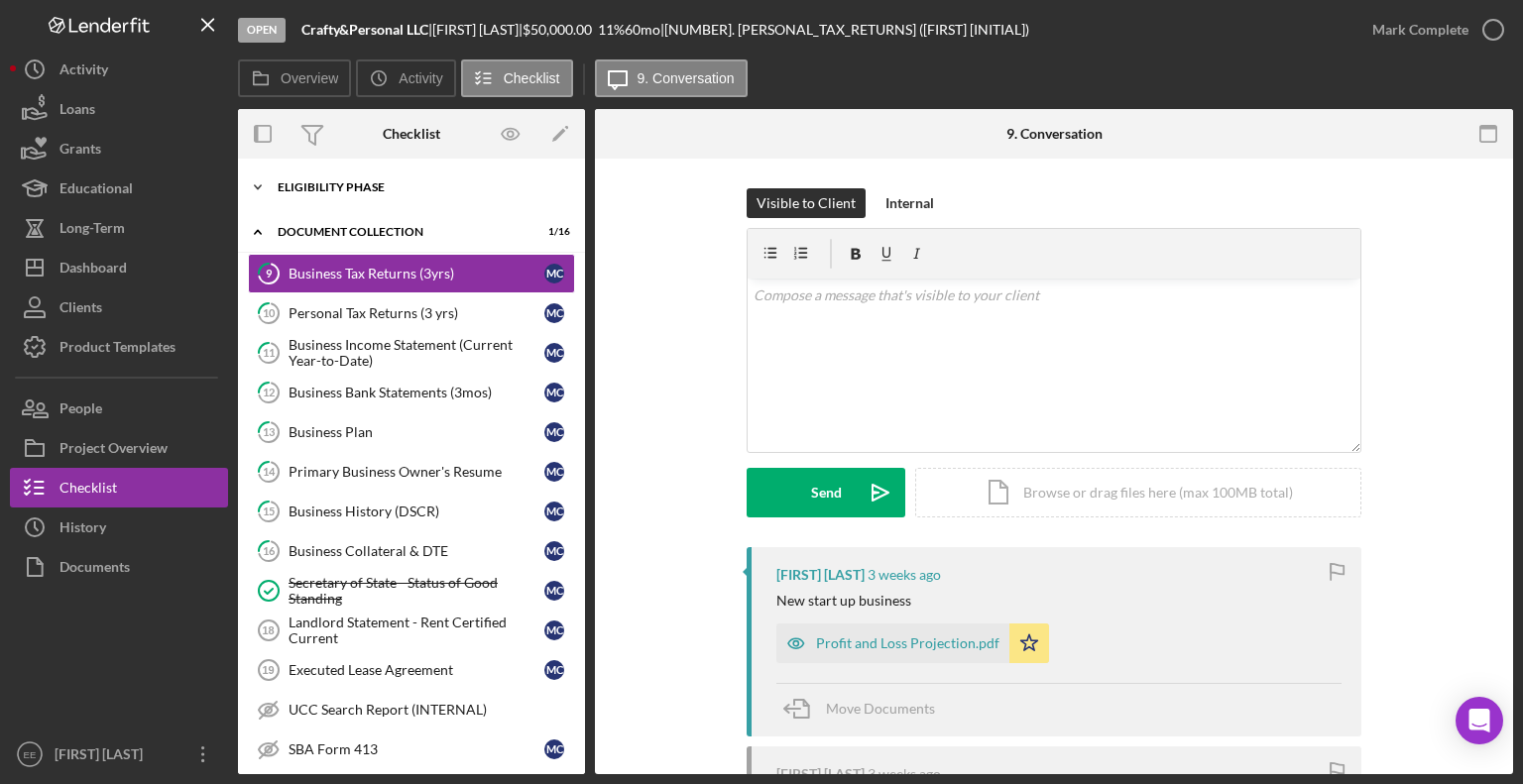click on "Eligibility Phase" at bounding box center (418, 187) 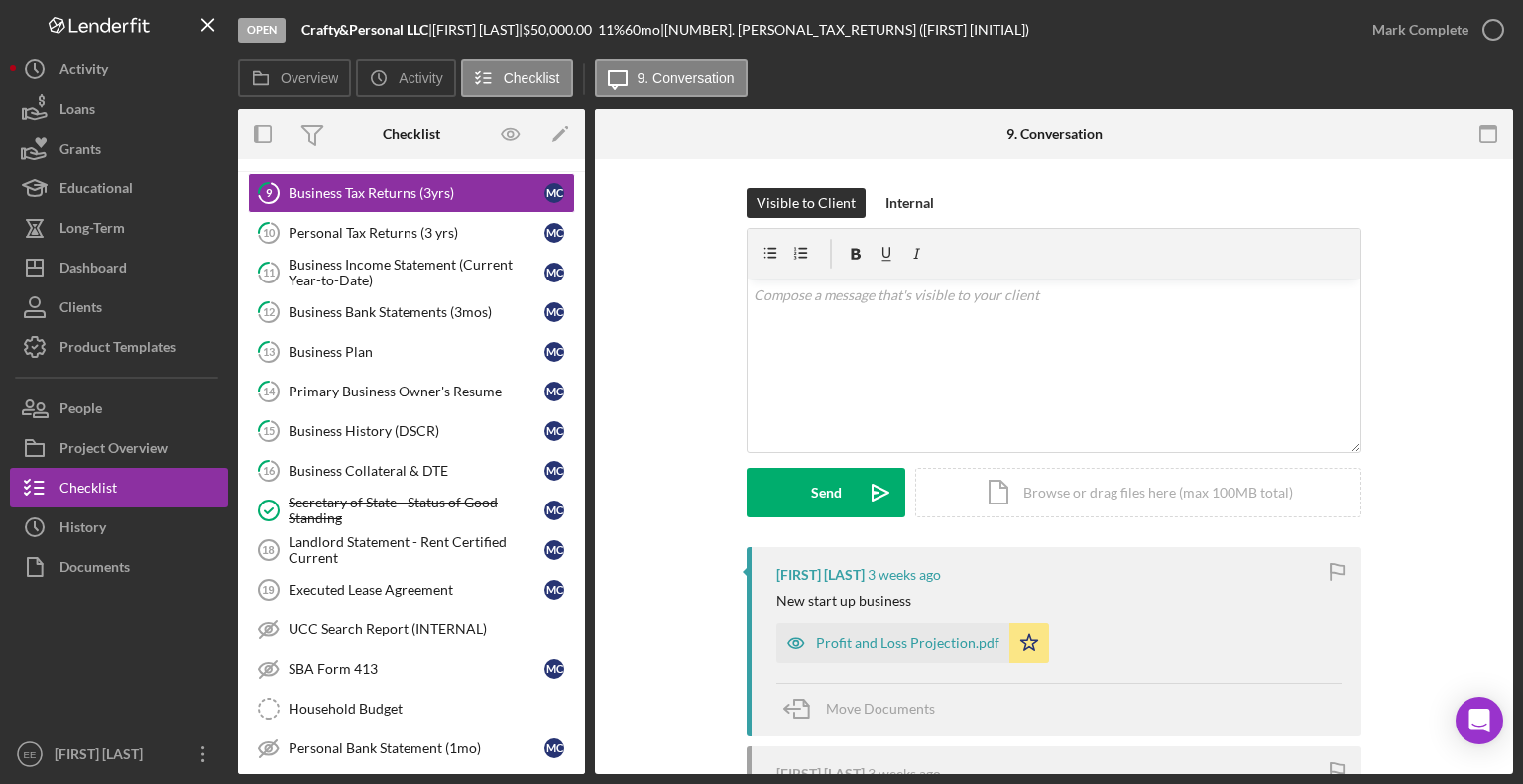 scroll, scrollTop: 496, scrollLeft: 0, axis: vertical 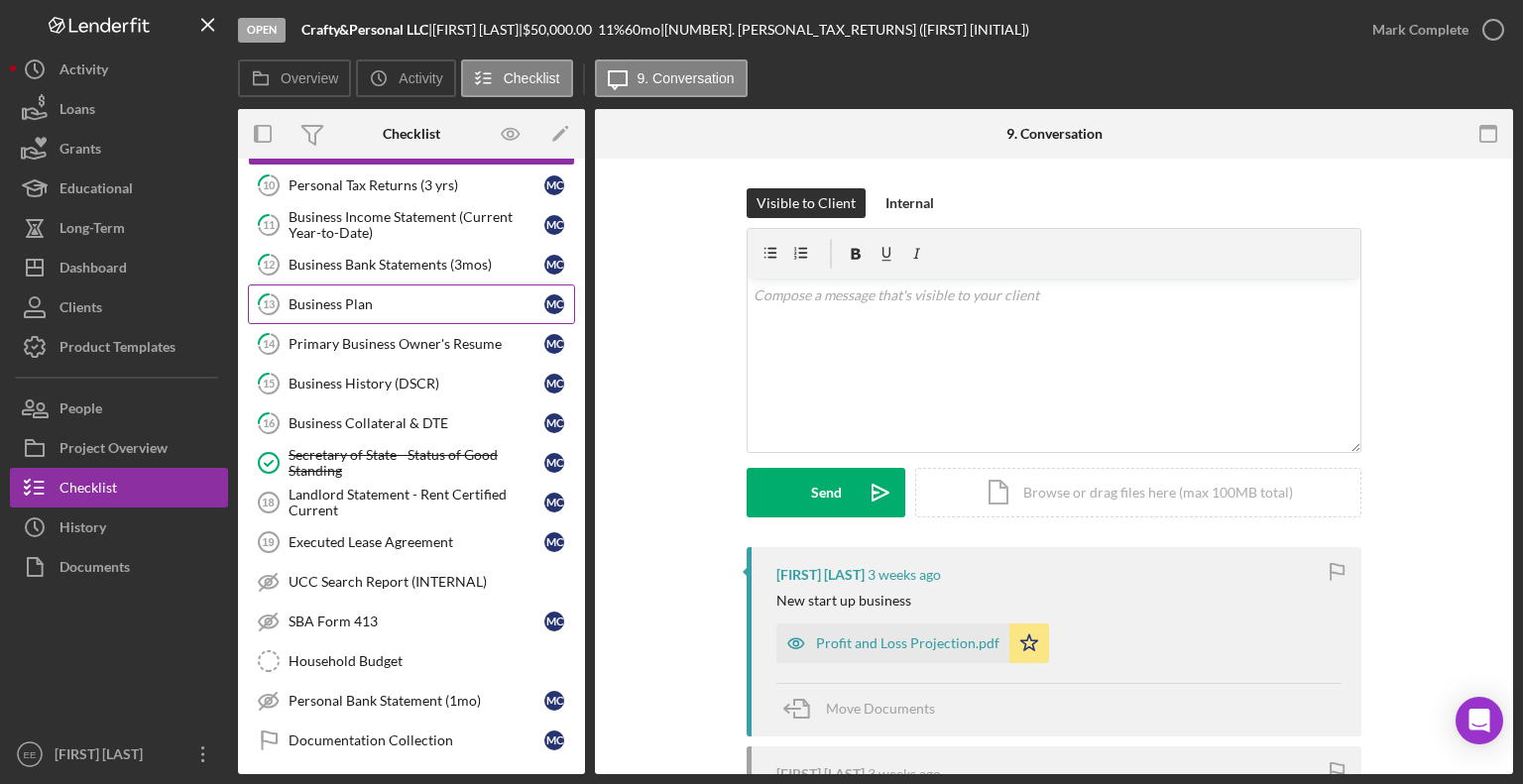 click on "Business Plan" at bounding box center (416, 304) 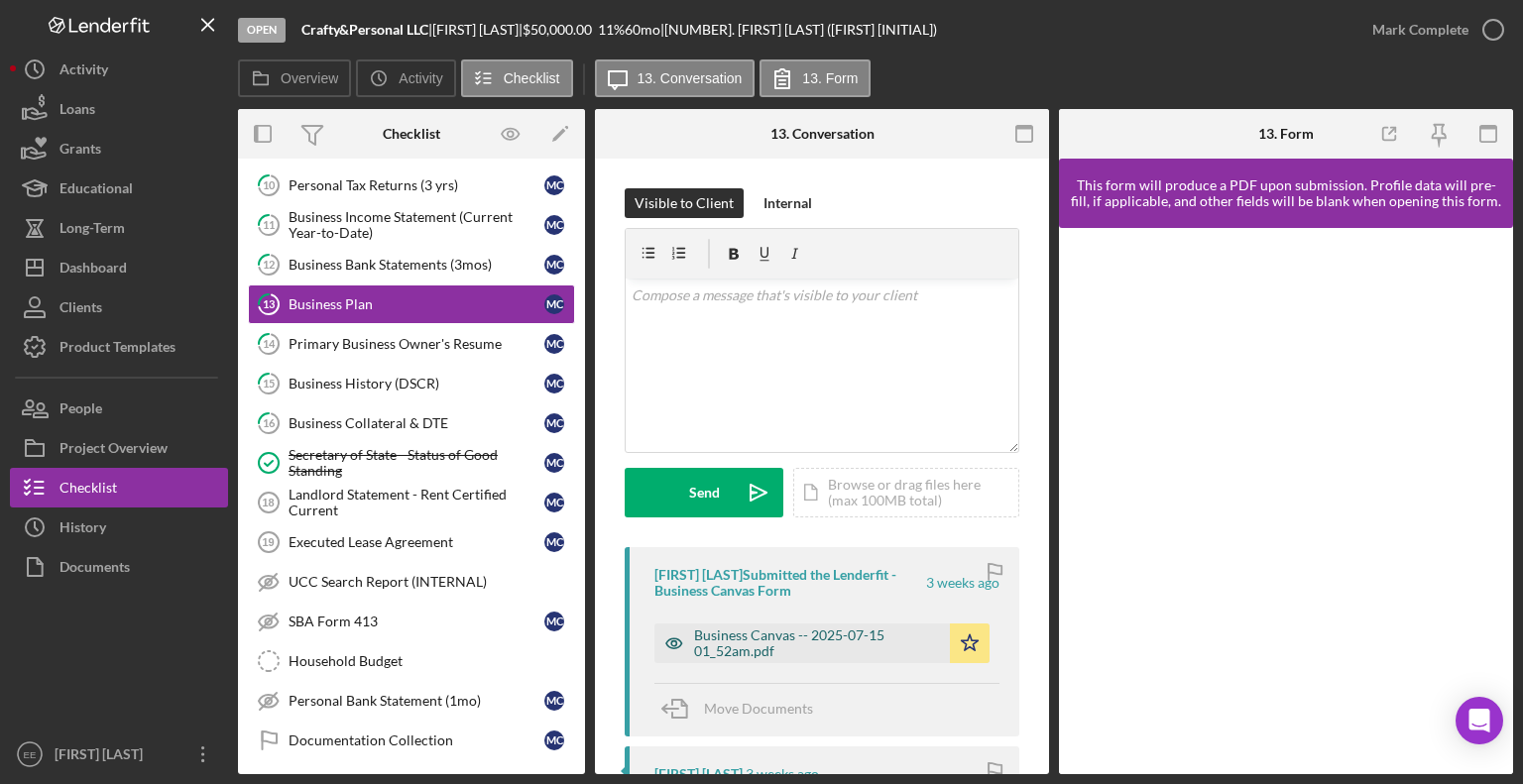 click on "Business Canvas -- 2025-07-15 01_52am.pdf" at bounding box center [817, 643] 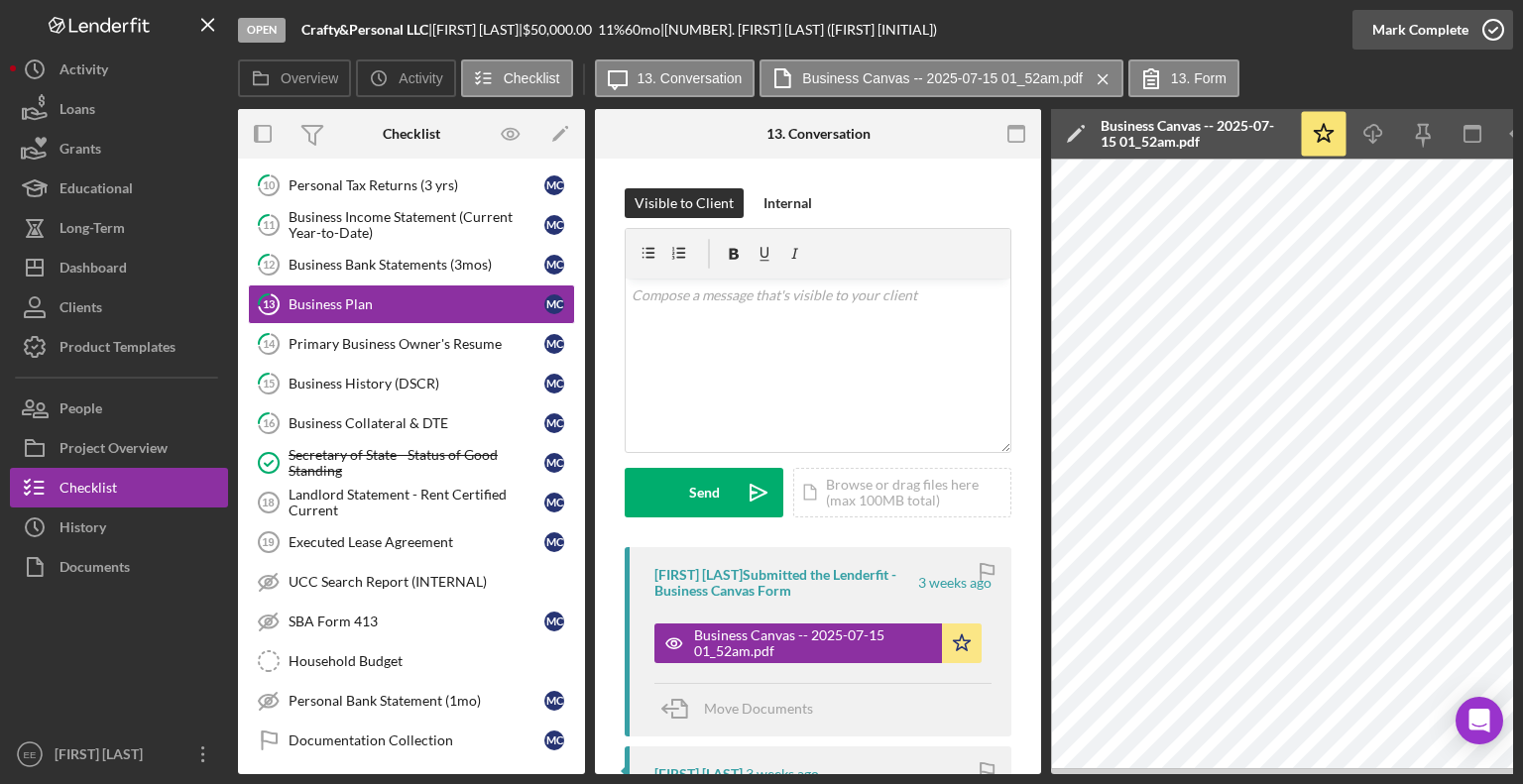 click 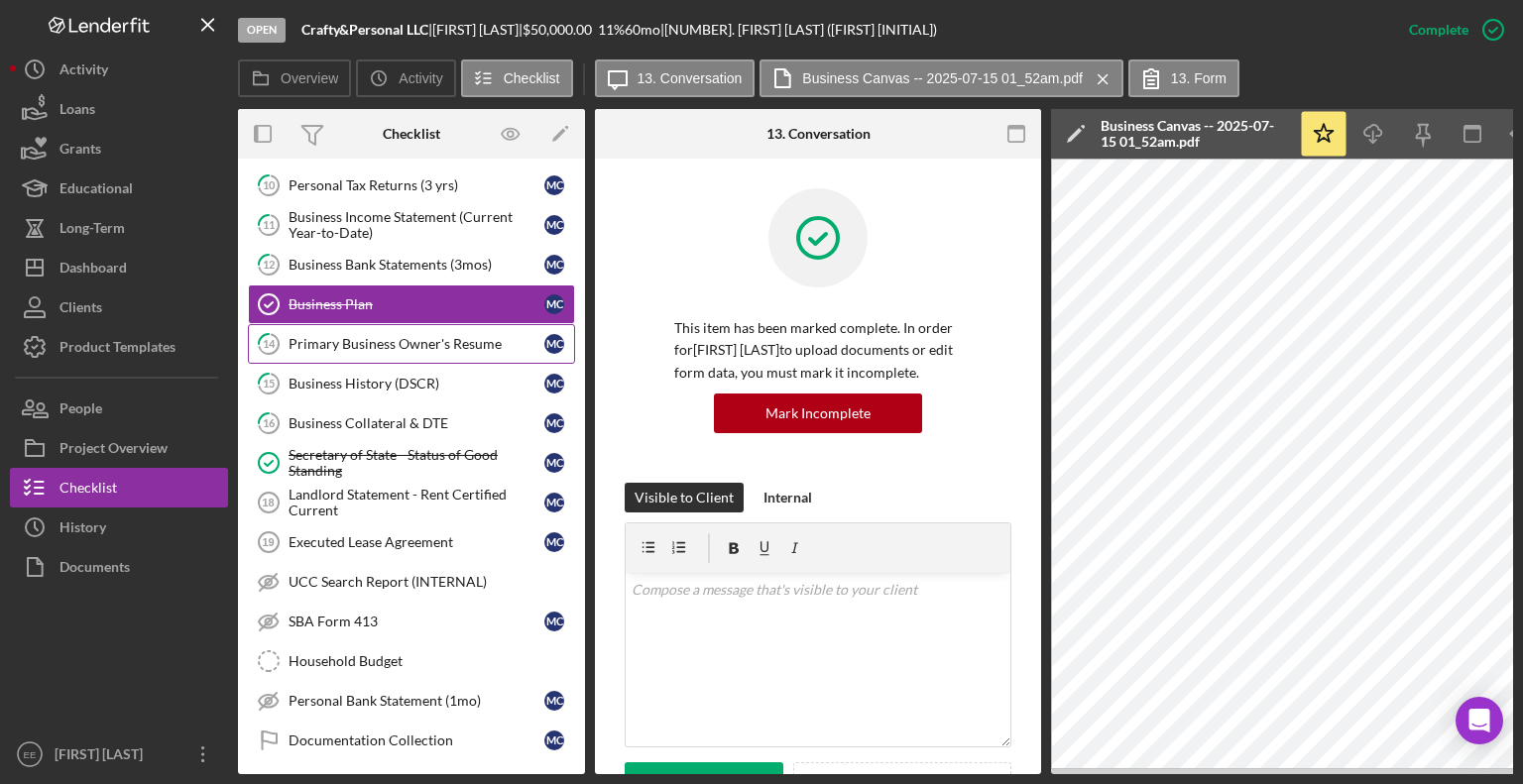 click on "Primary Business Owner's Resume" at bounding box center [416, 344] 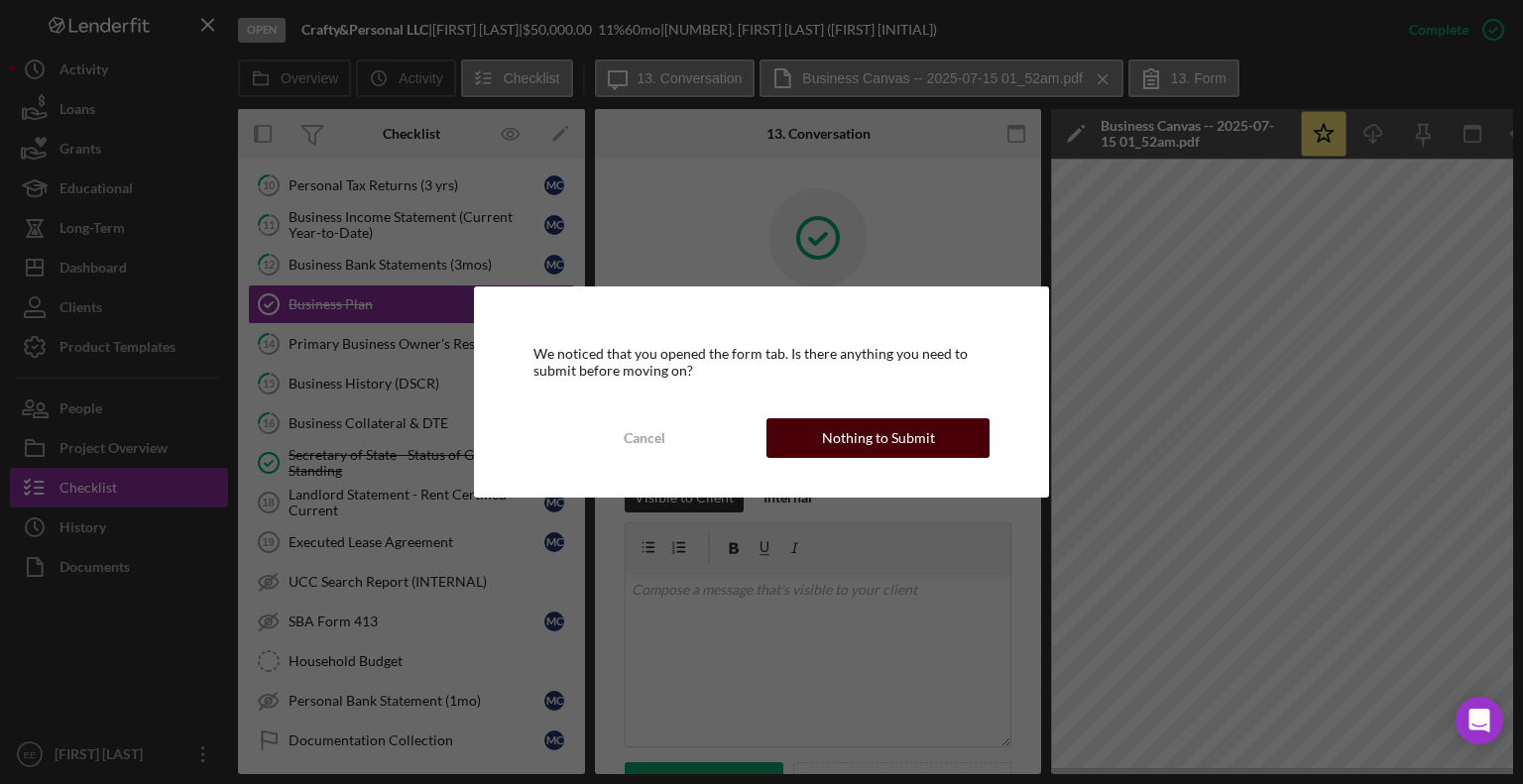 click on "Nothing to Submit" at bounding box center [879, 438] 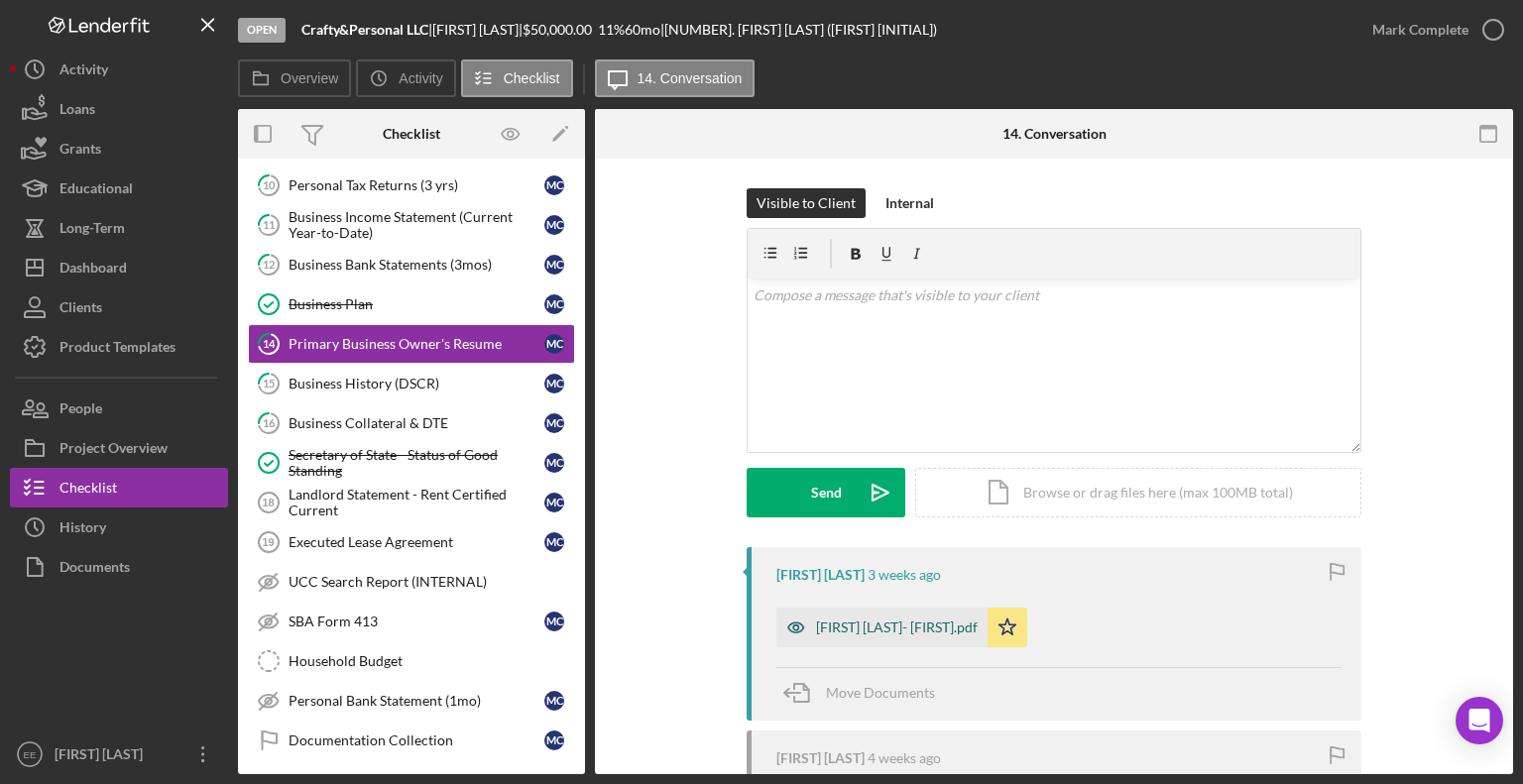 click on "[FIRST] [LAST]- [FIRST].pdf" at bounding box center (896, 627) 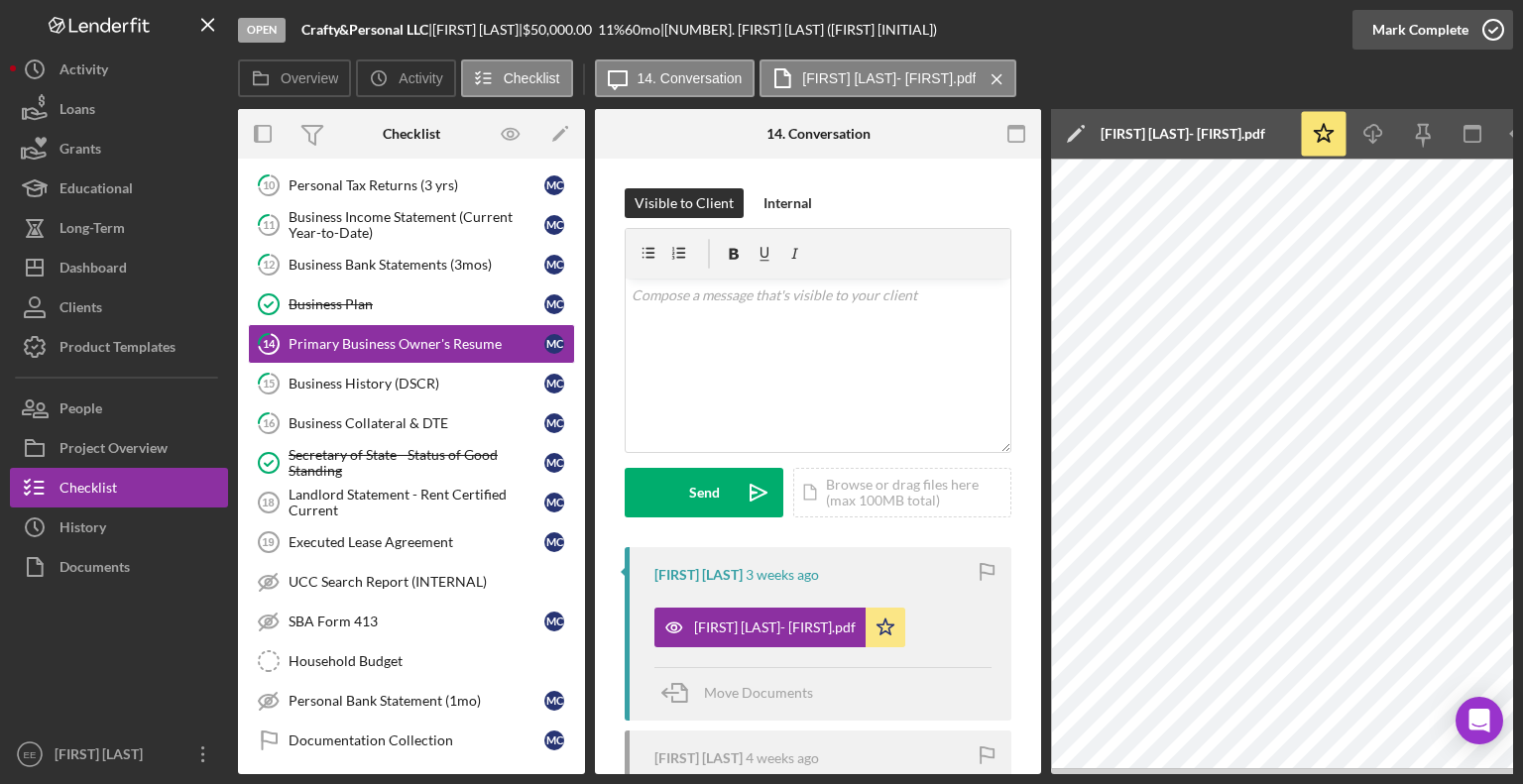 click 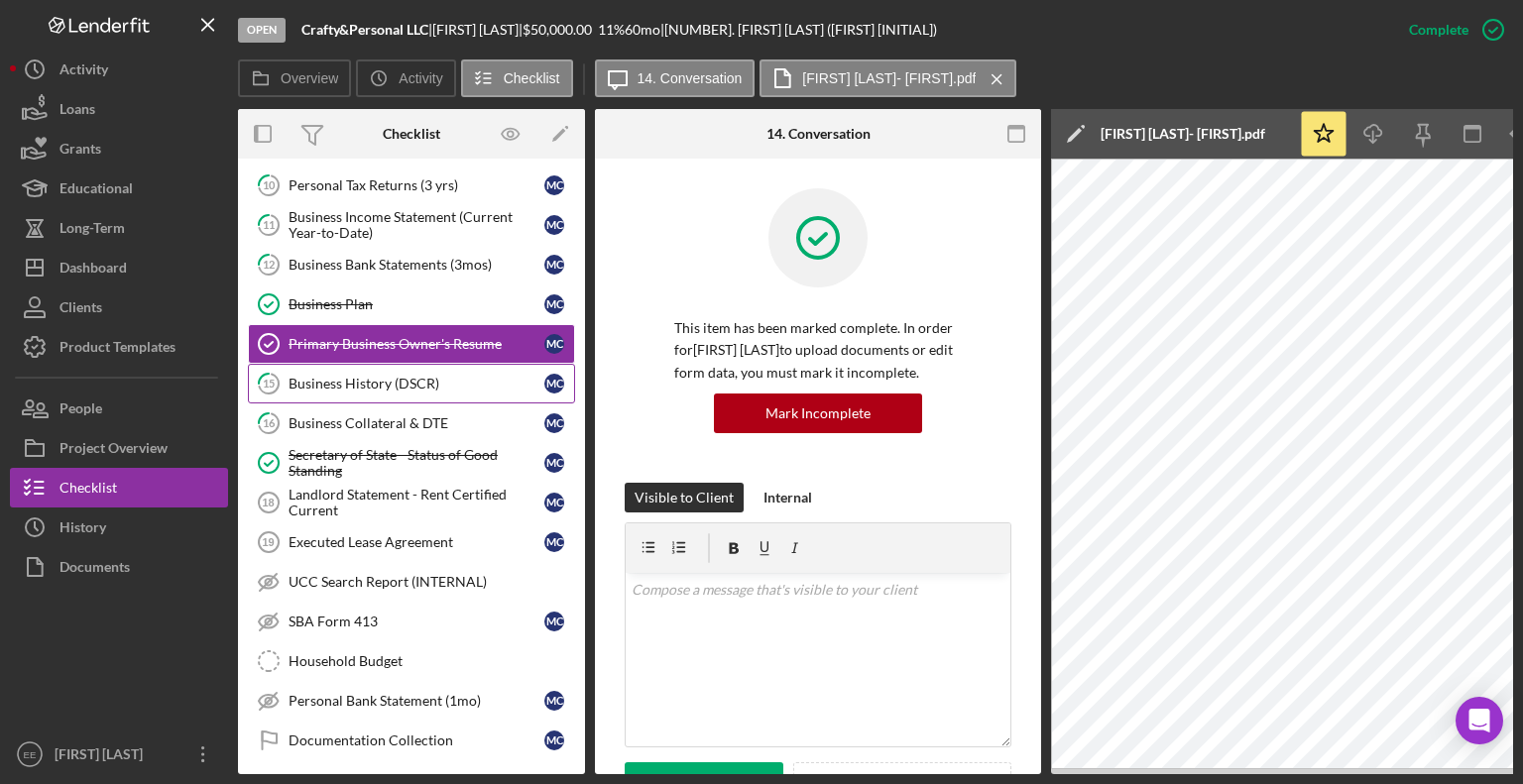 click on "Business History (DSCR)" at bounding box center [416, 384] 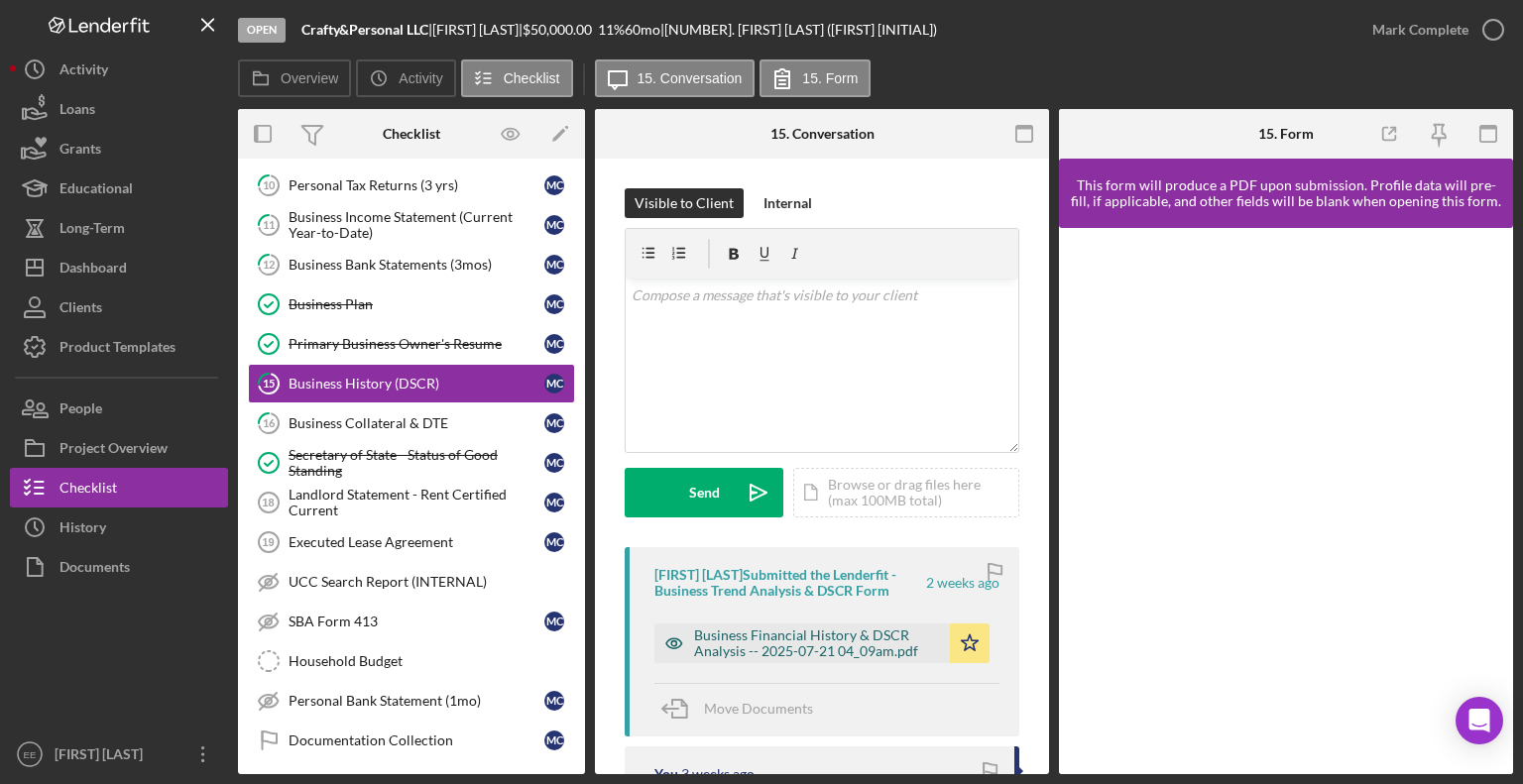 click on "Business Financial History & DSCR Analysis -- 2025-07-21 04_09am.pdf" at bounding box center (817, 643) 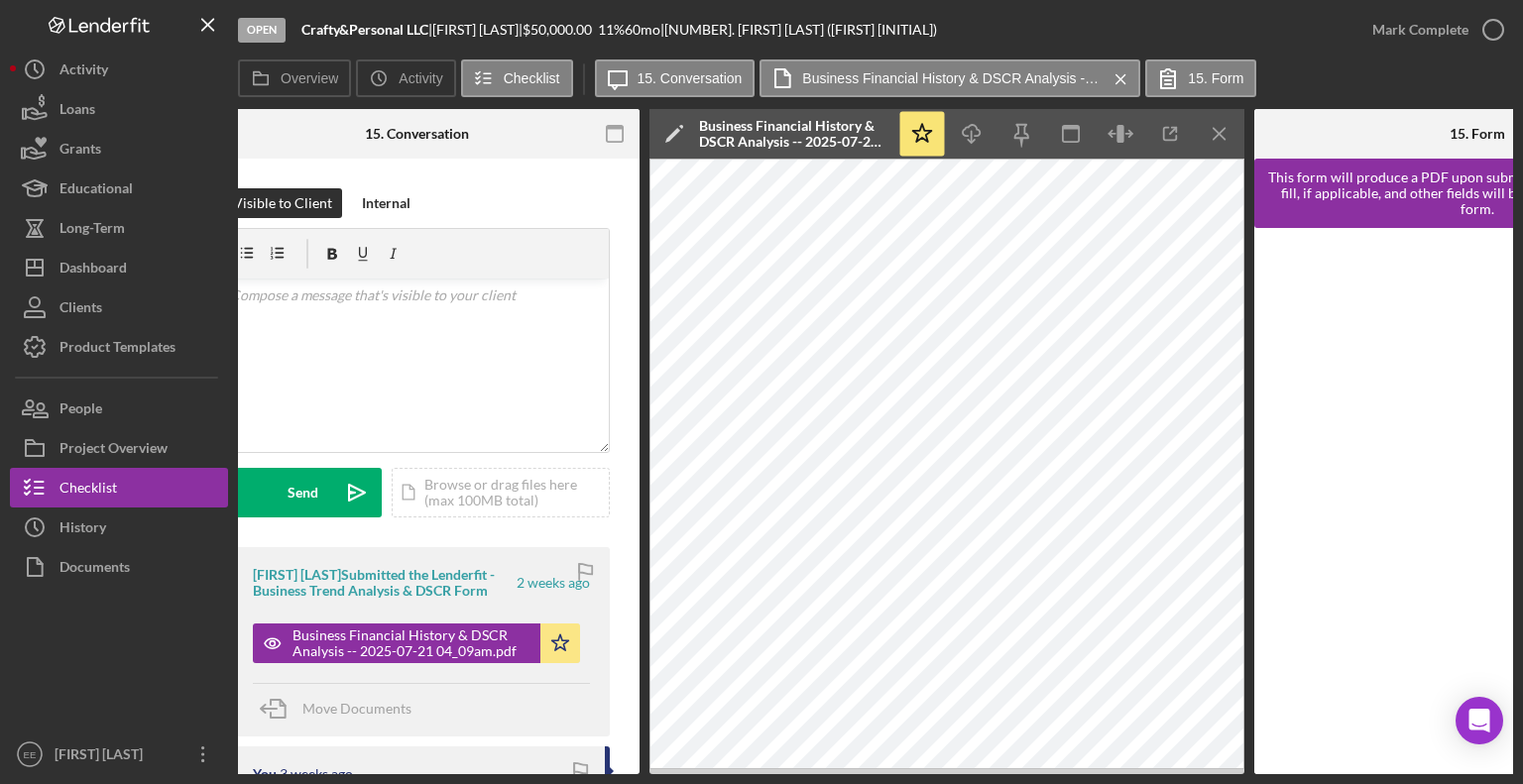 scroll, scrollTop: 0, scrollLeft: 416, axis: horizontal 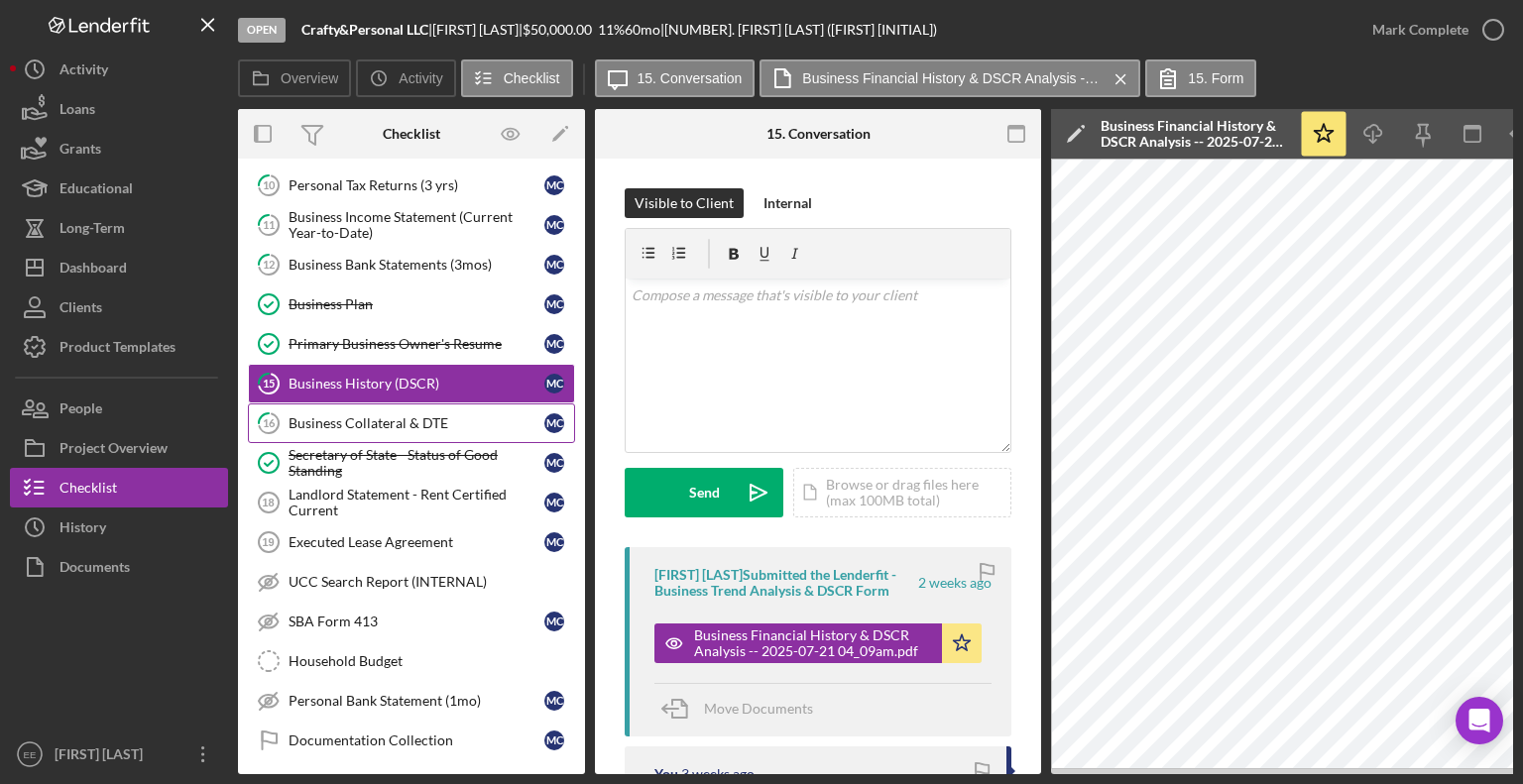 click on "Business Collateral & DTE" at bounding box center [416, 423] 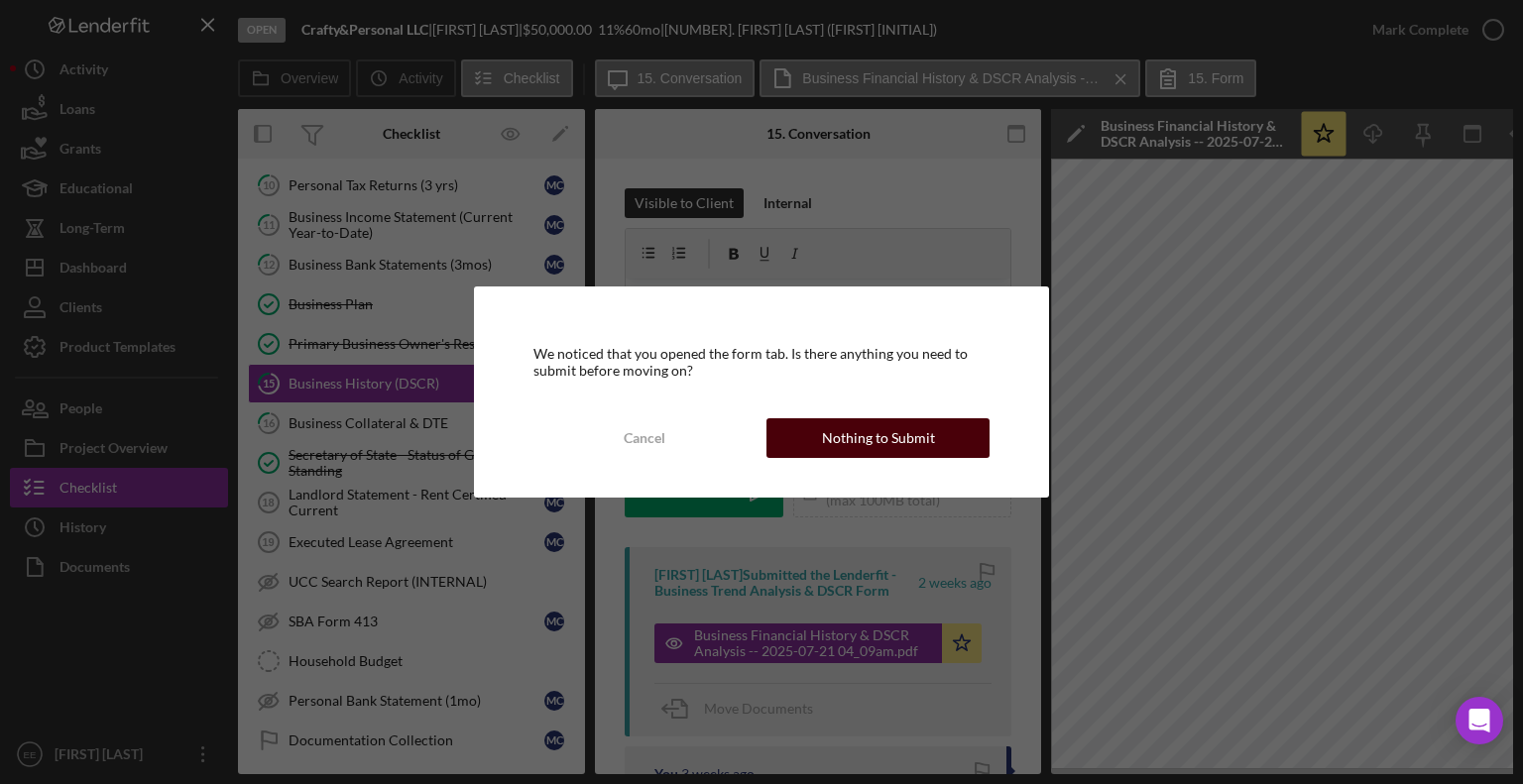 click on "Nothing to Submit" at bounding box center (879, 438) 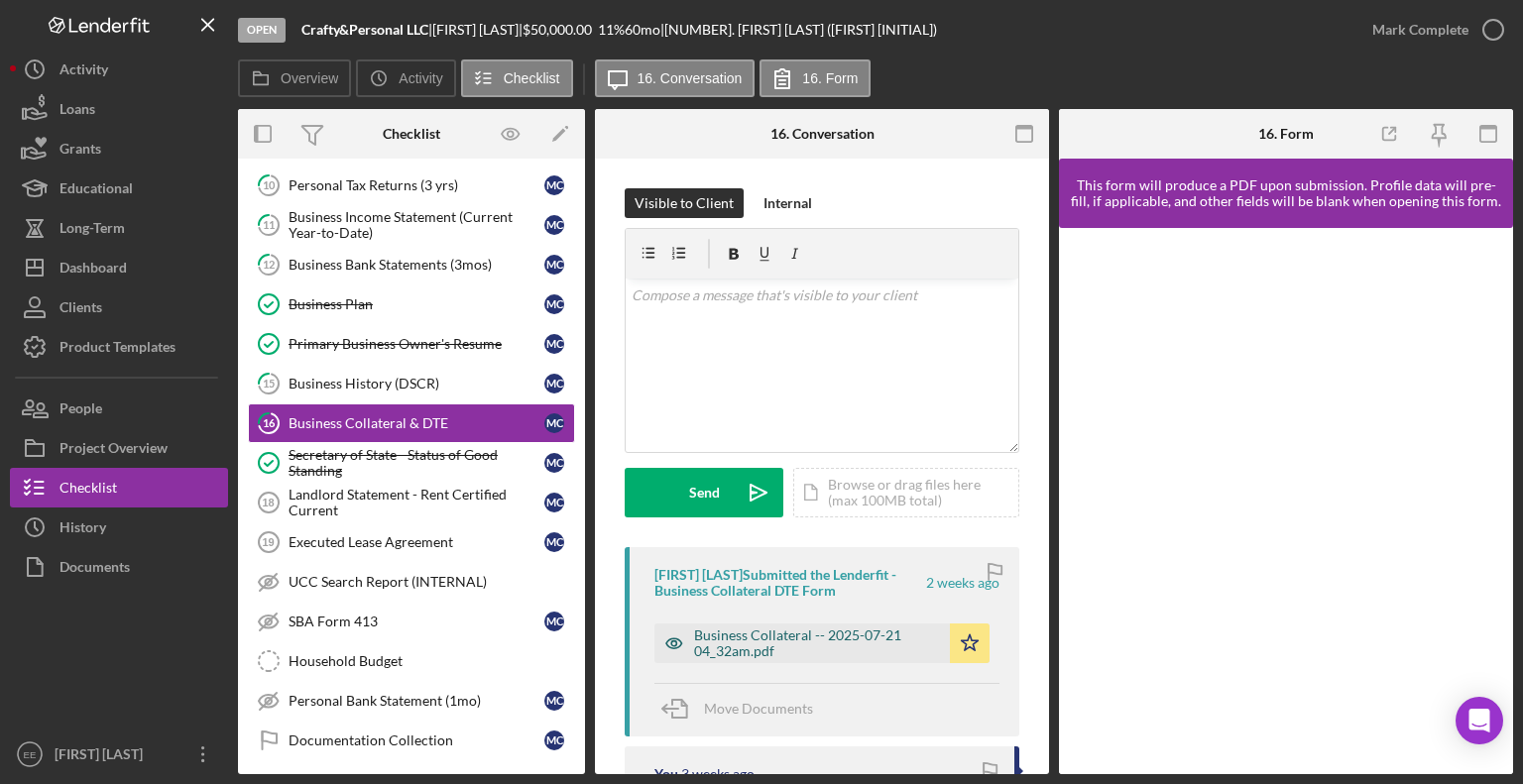 click on "Business Collateral -- 2025-07-21 04_32am.pdf" at bounding box center [817, 643] 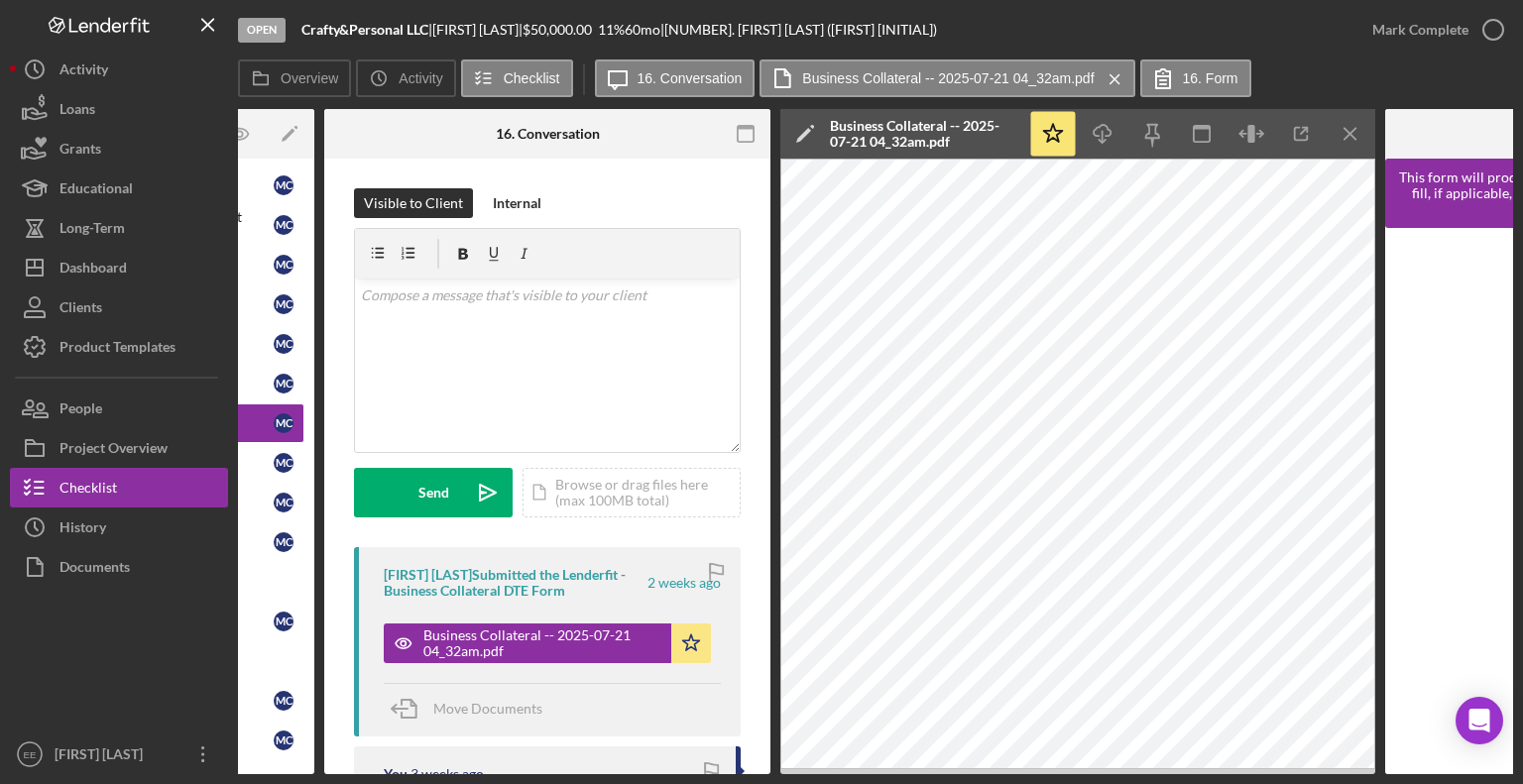 scroll, scrollTop: 0, scrollLeft: 299, axis: horizontal 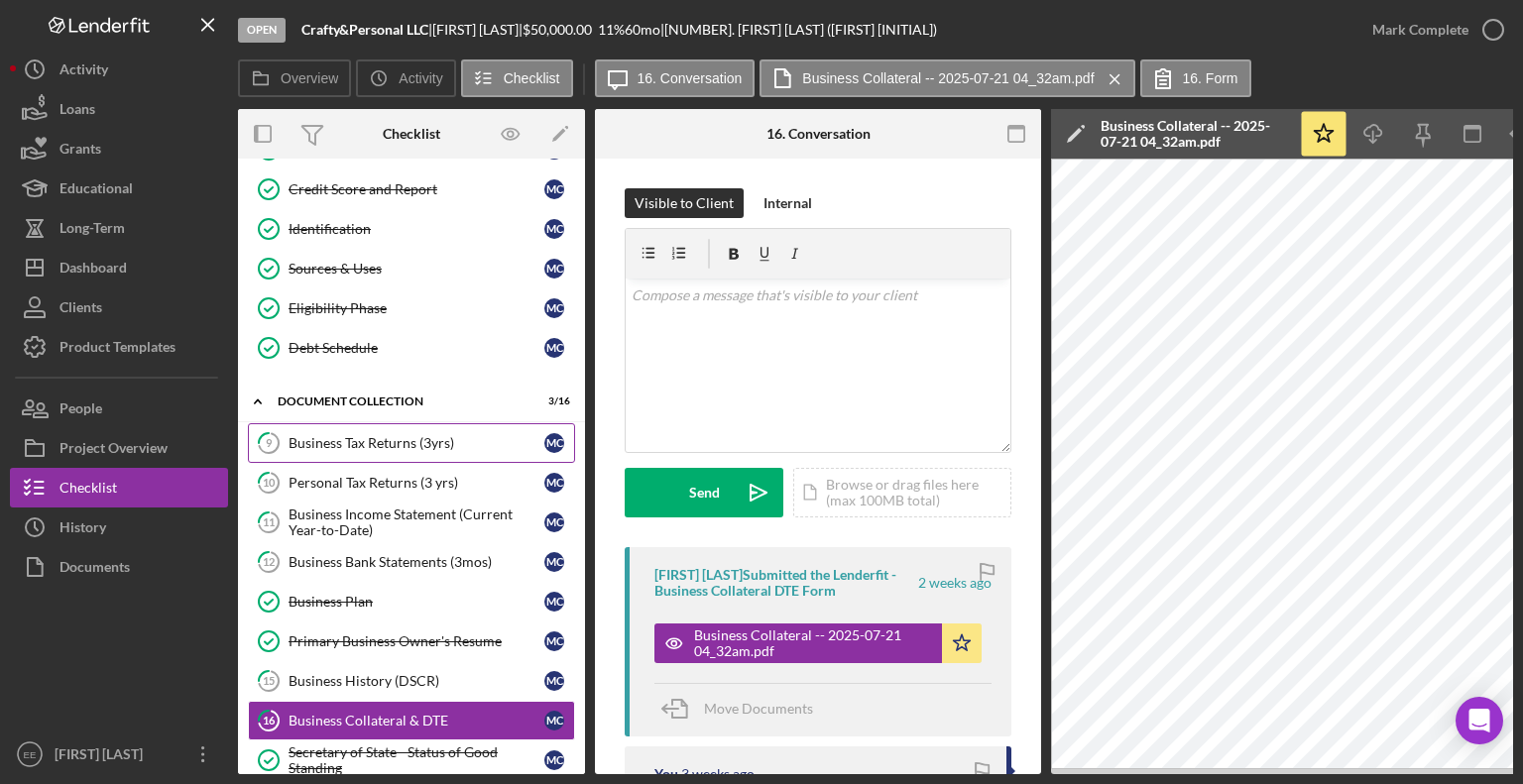 click on "Business Tax Returns (3yrs)" at bounding box center [416, 443] 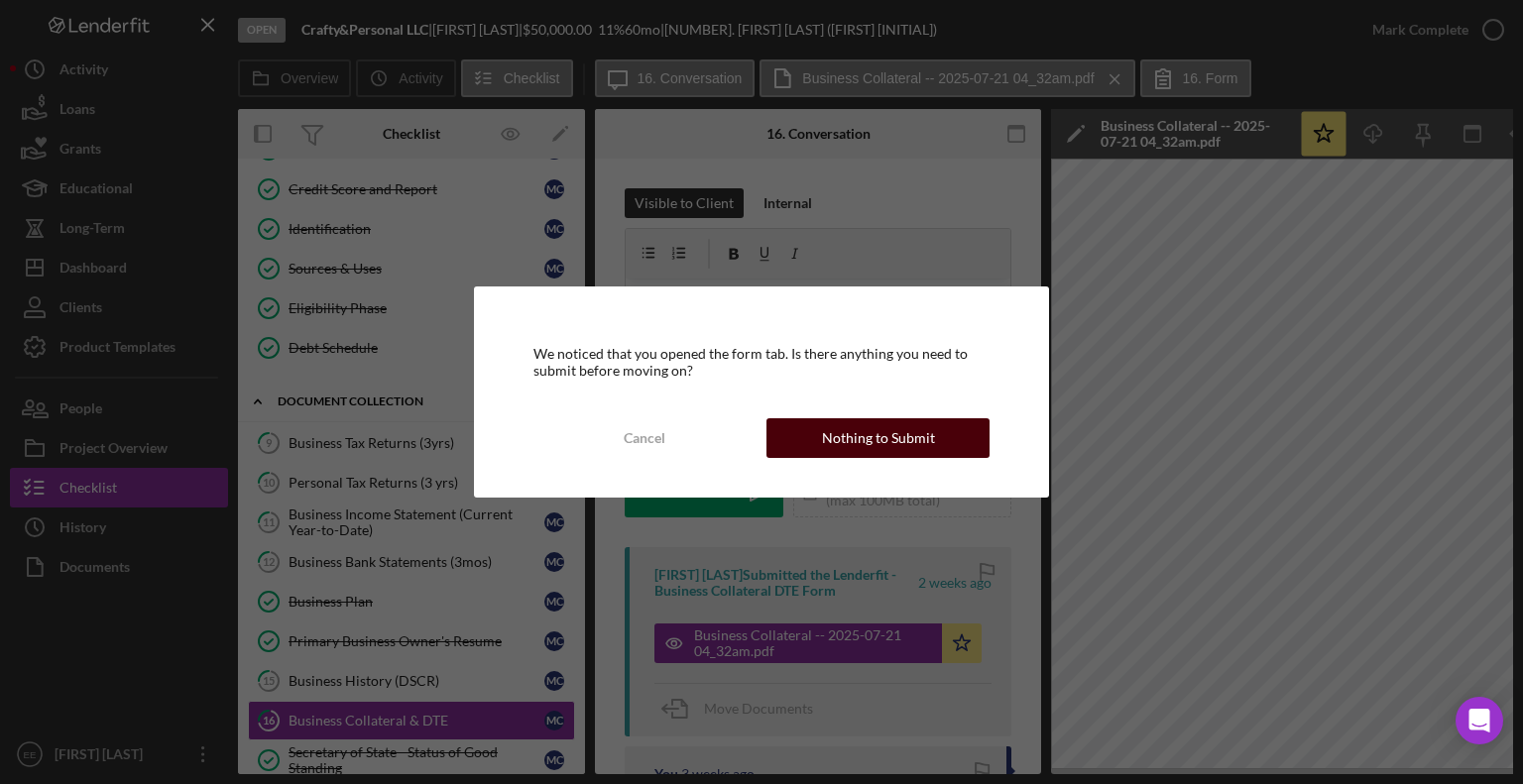 click on "Nothing to Submit" at bounding box center (879, 438) 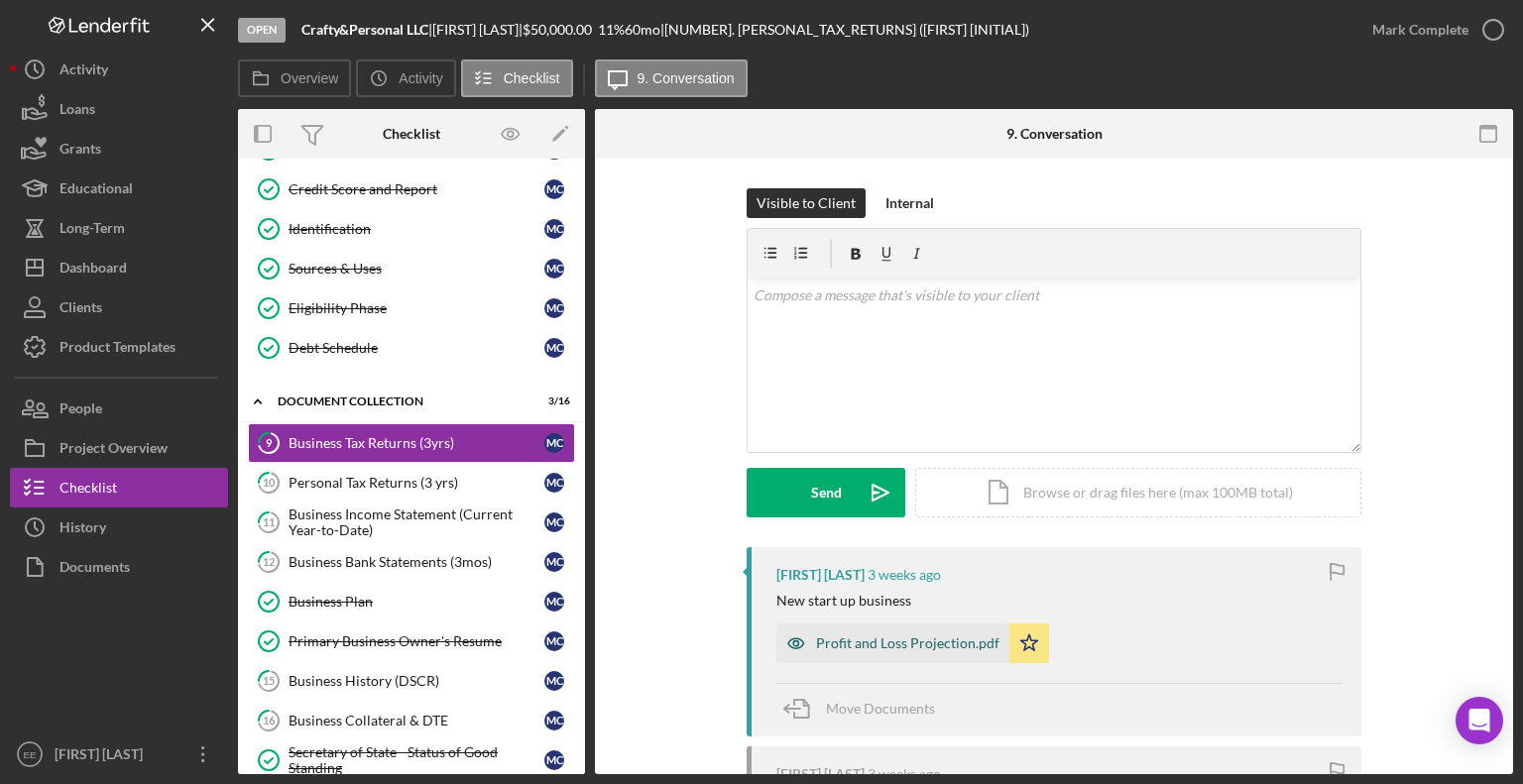 click on "Profit and Loss Projection.pdf" at bounding box center (907, 643) 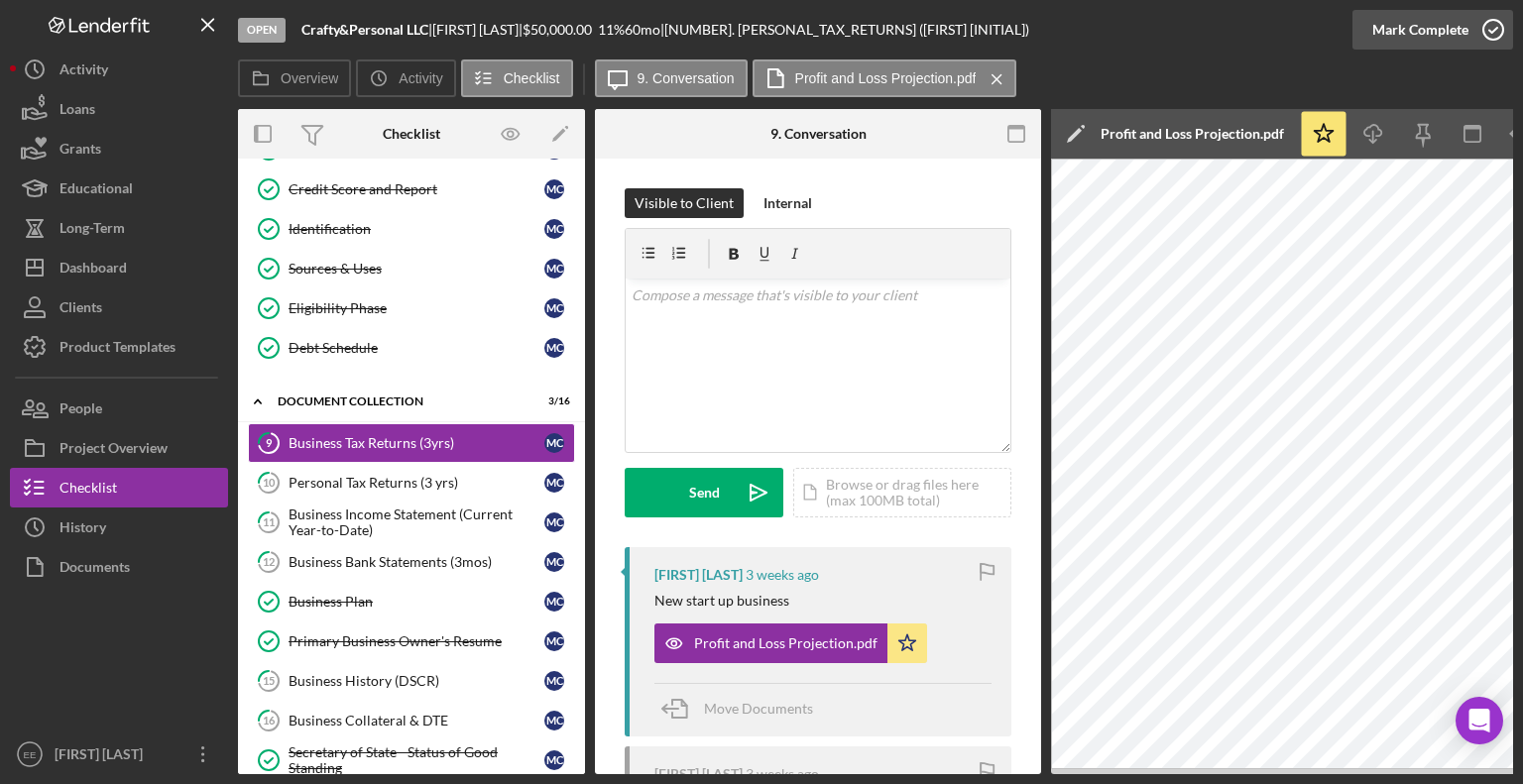 click 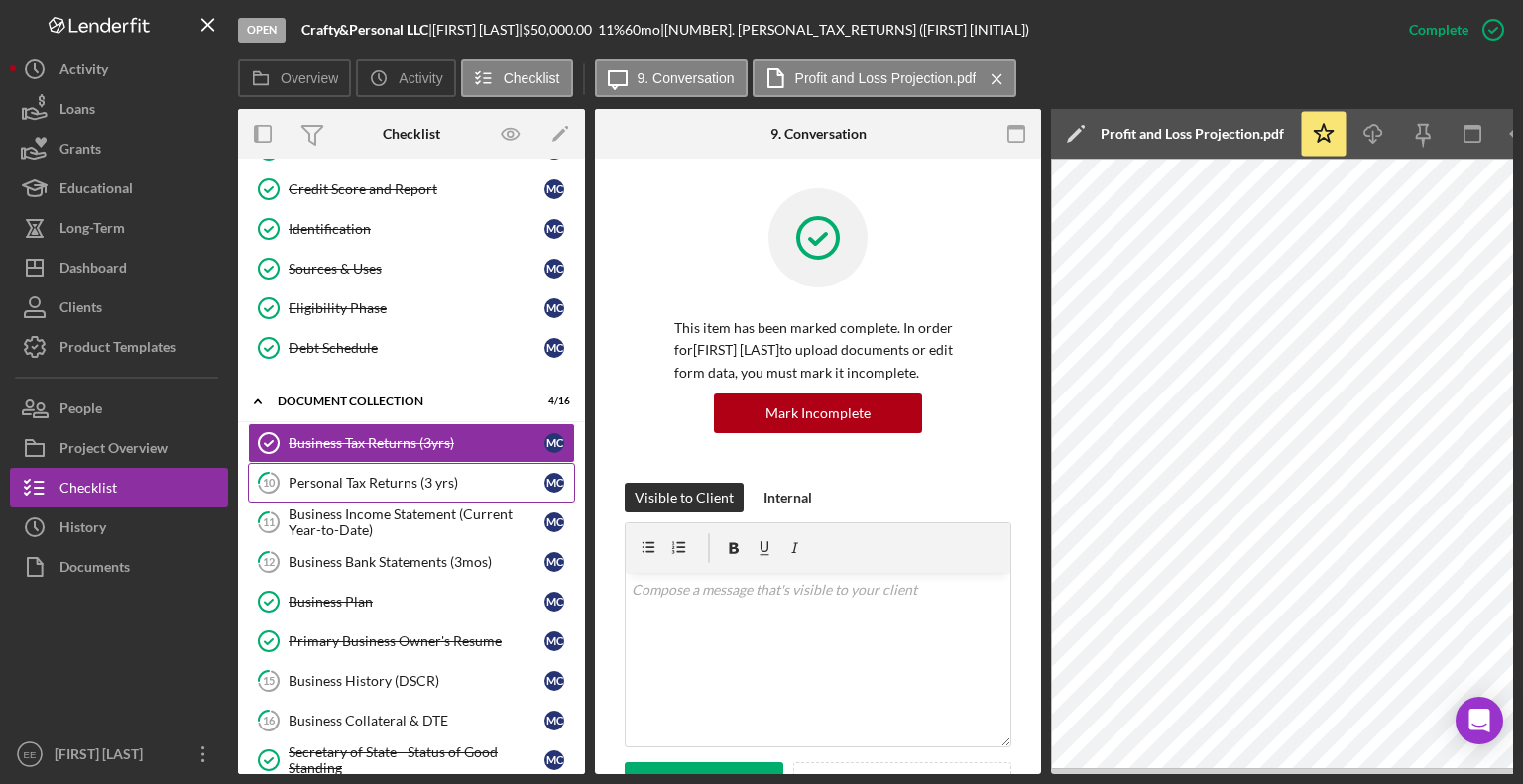 click on "Personal Tax Returns (3 yrs)" at bounding box center (416, 483) 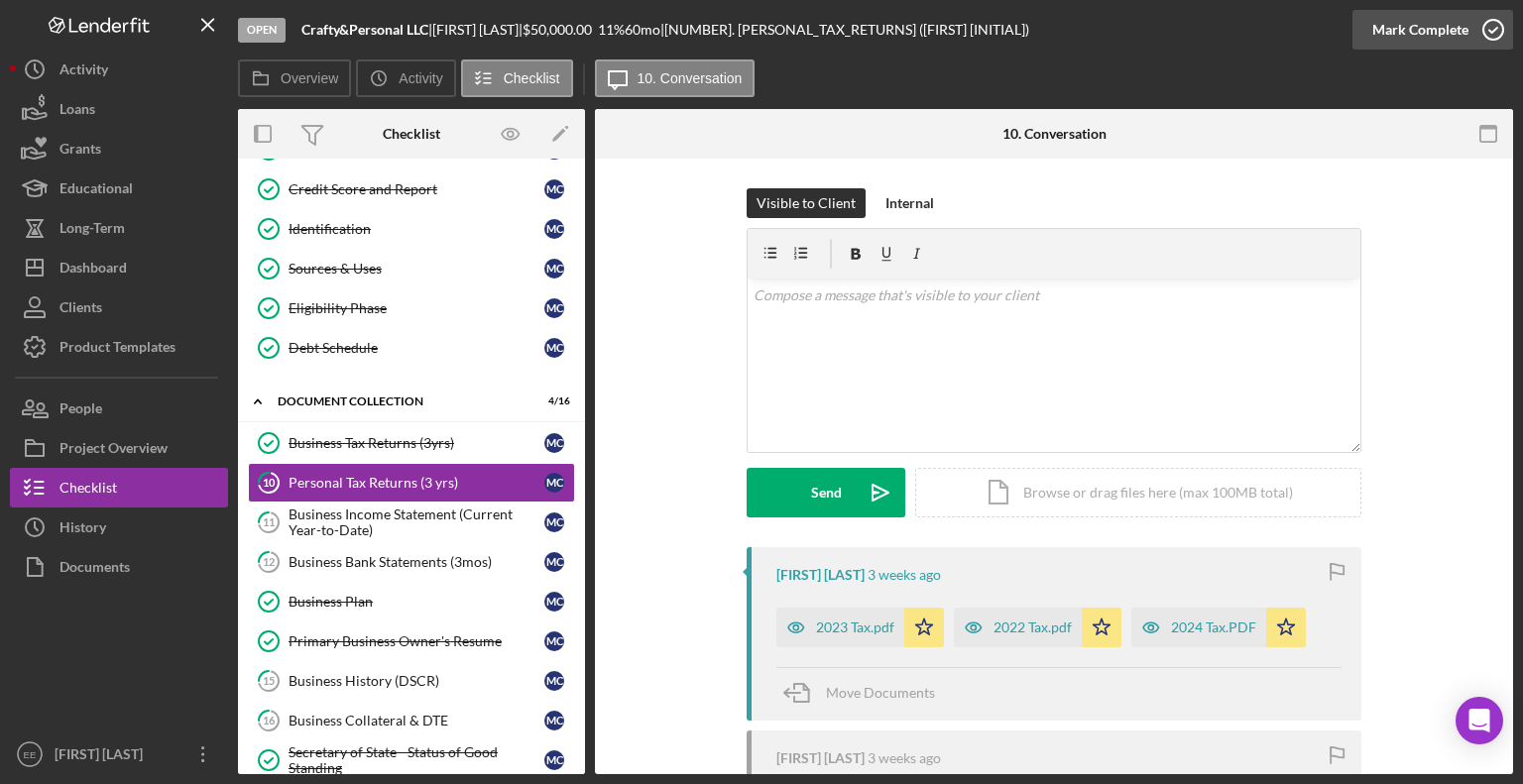 click 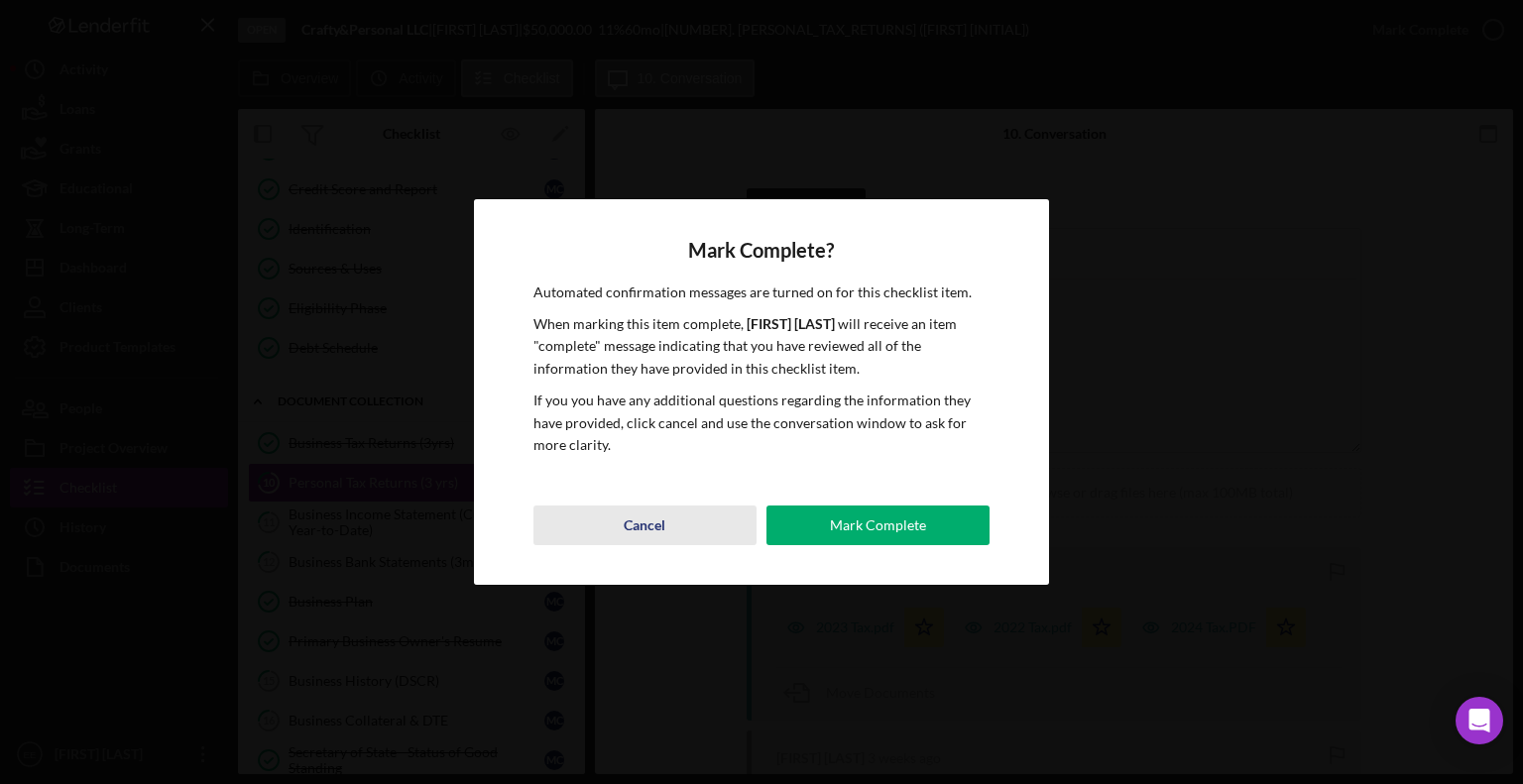 click on "Cancel" at bounding box center (644, 525) 